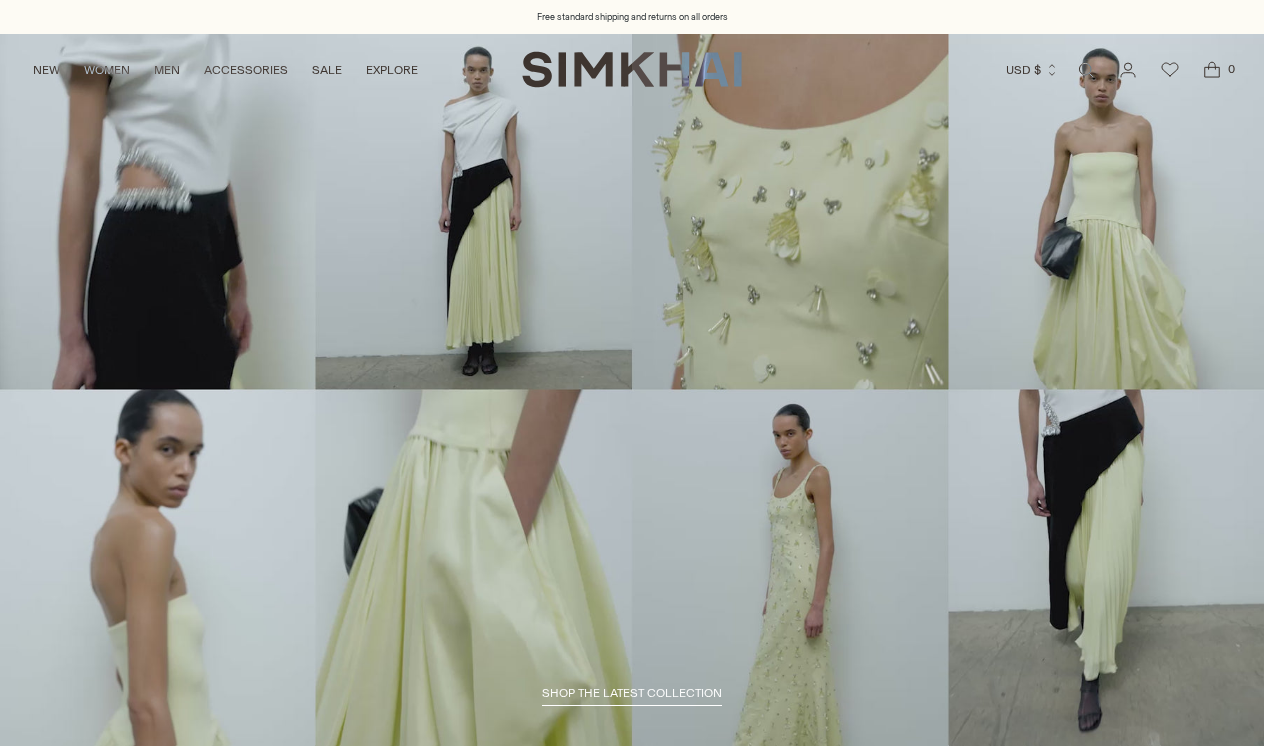 scroll, scrollTop: 0, scrollLeft: 0, axis: both 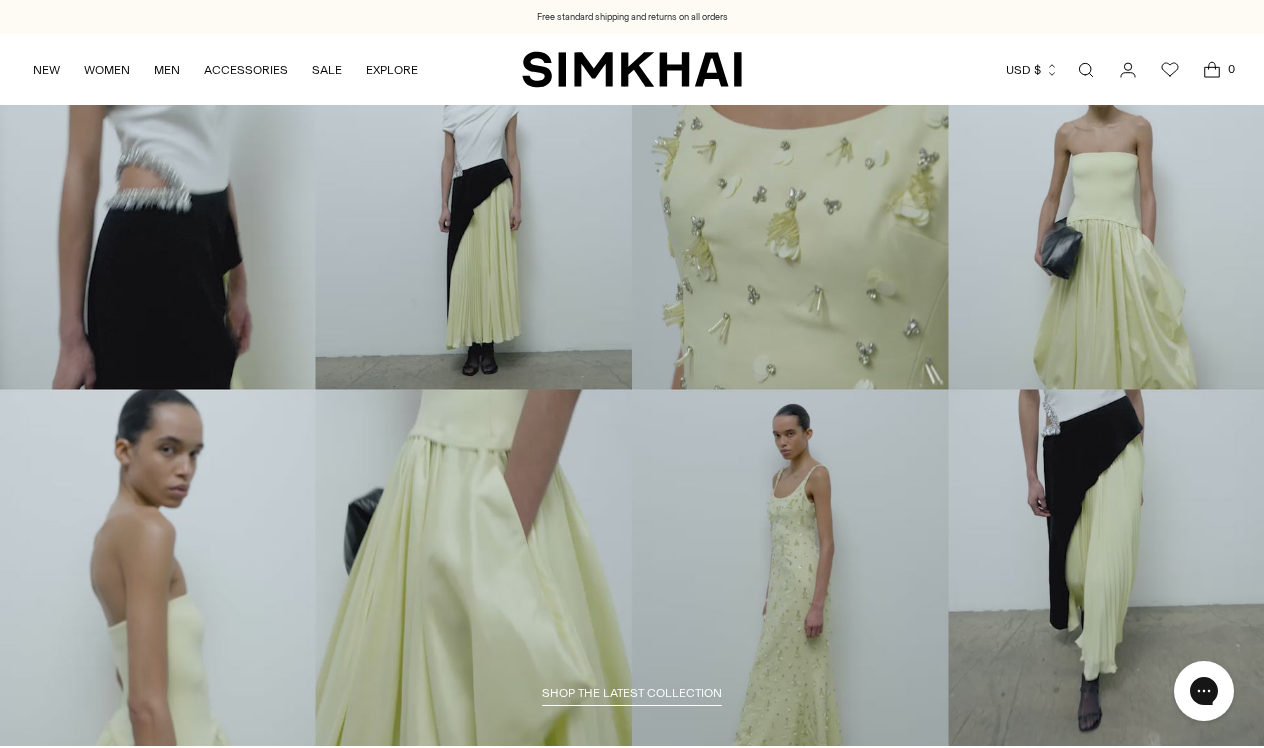 click 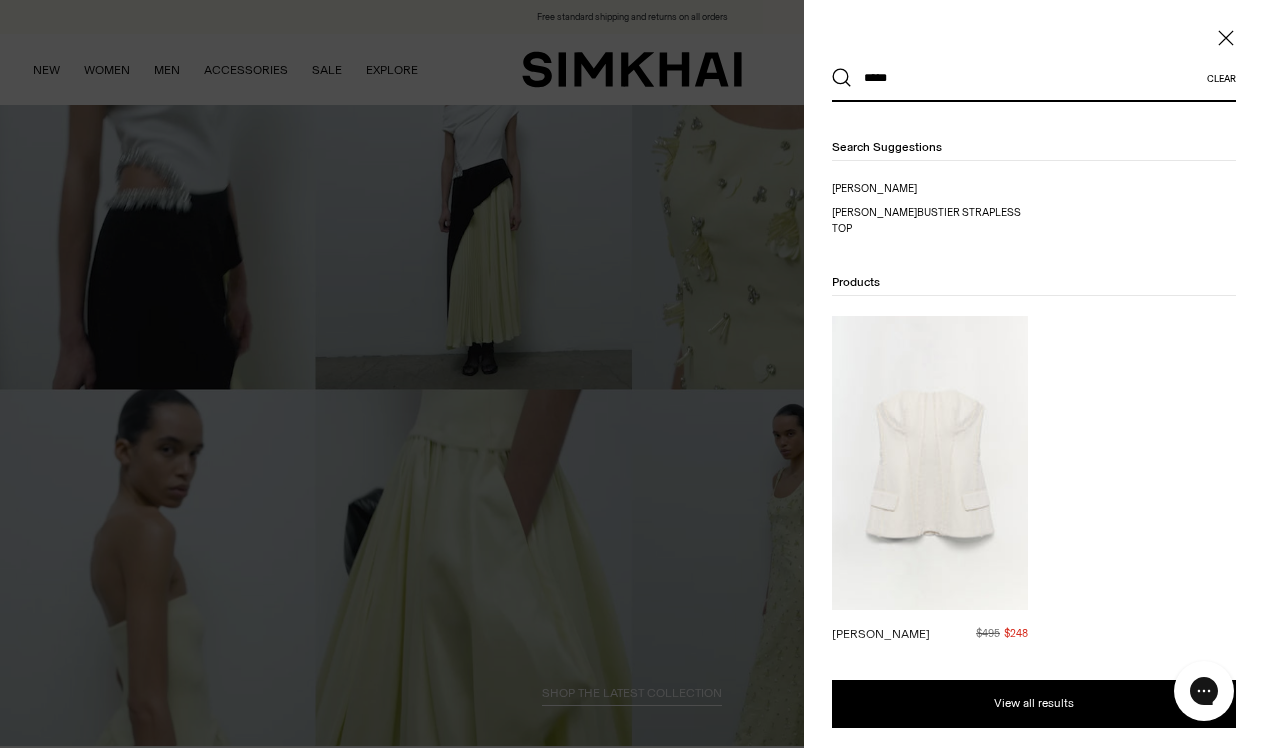 type on "*****" 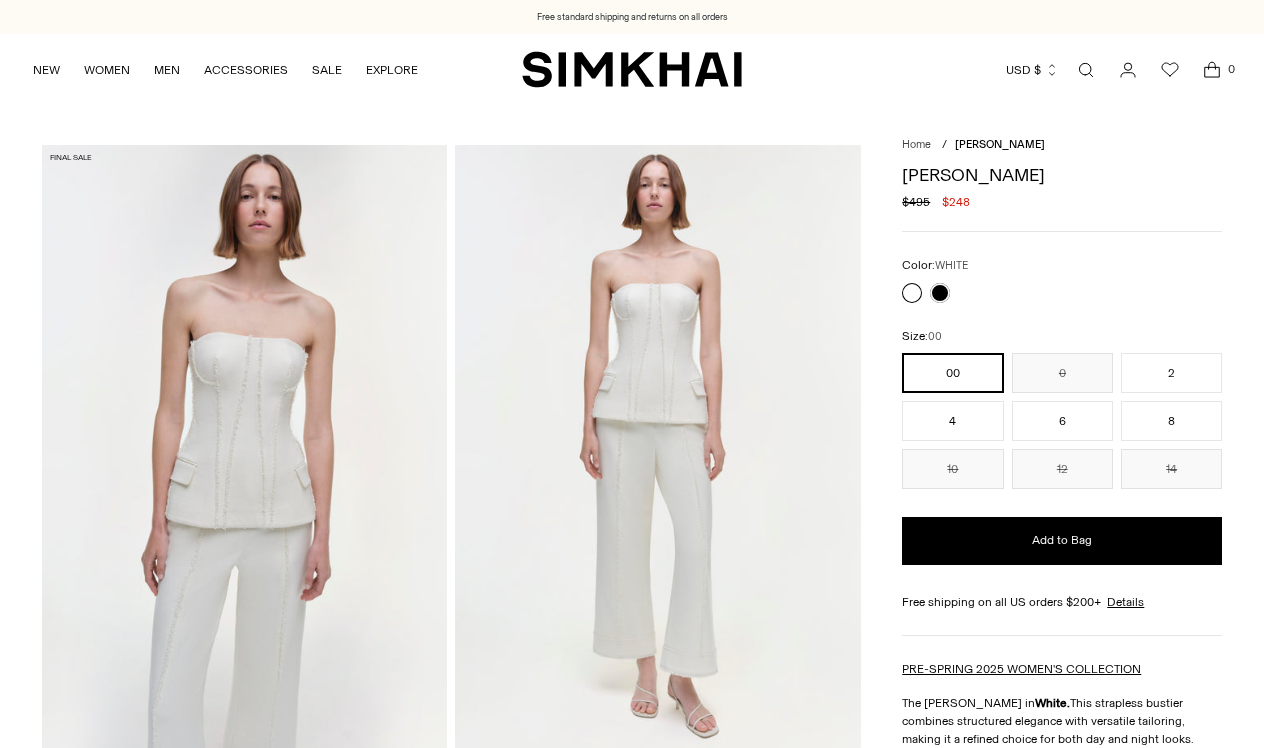 scroll, scrollTop: 0, scrollLeft: 0, axis: both 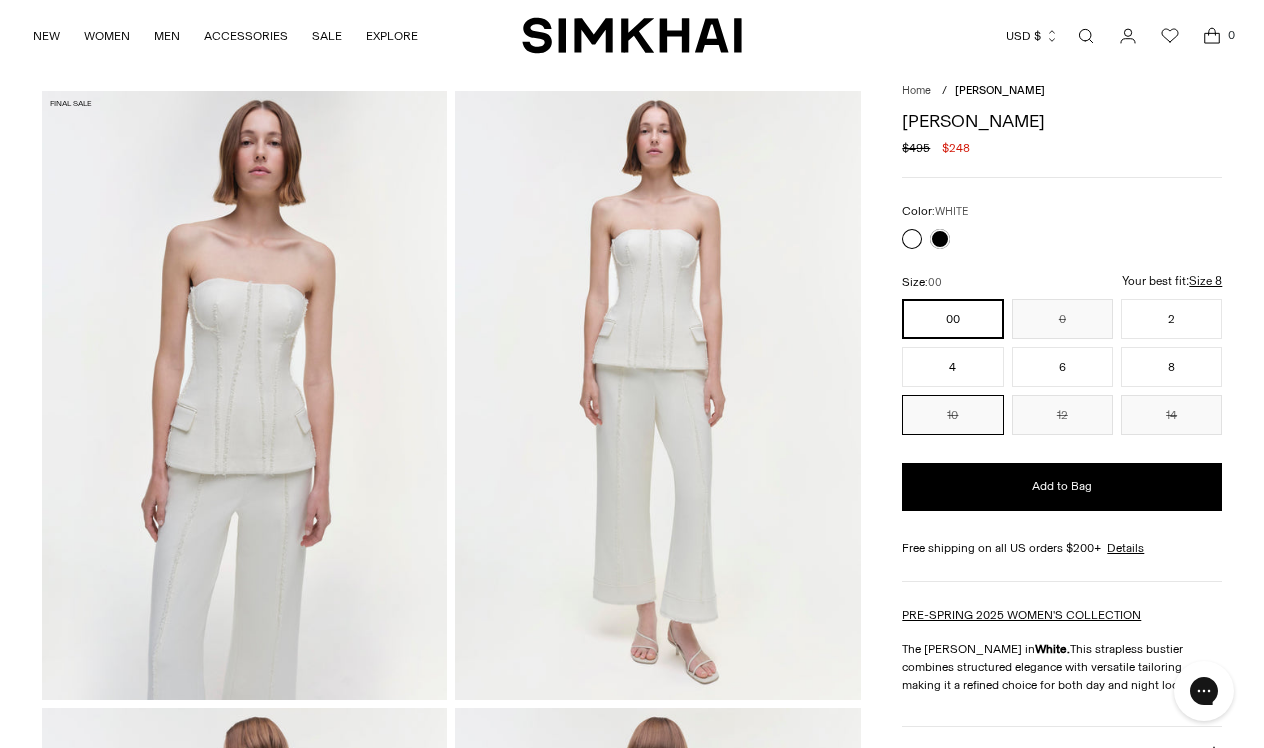 click on "10" at bounding box center (952, 415) 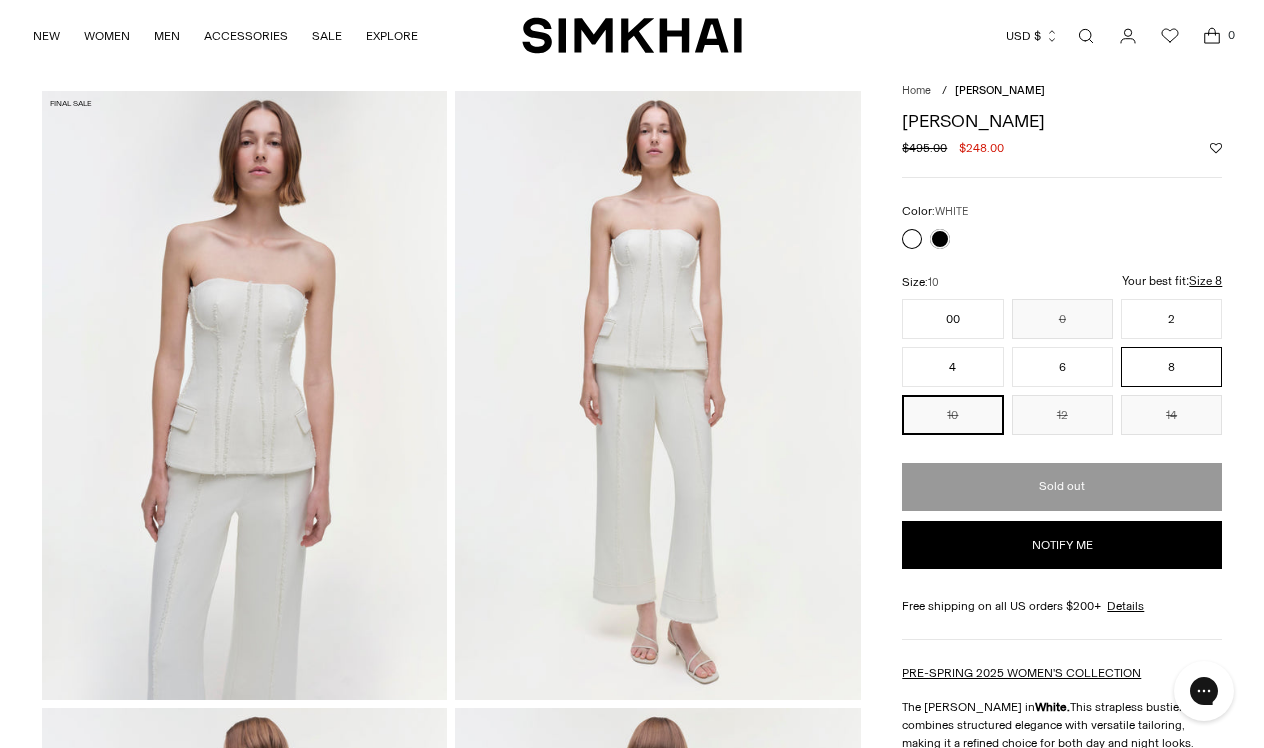 click on "8" at bounding box center [1171, 367] 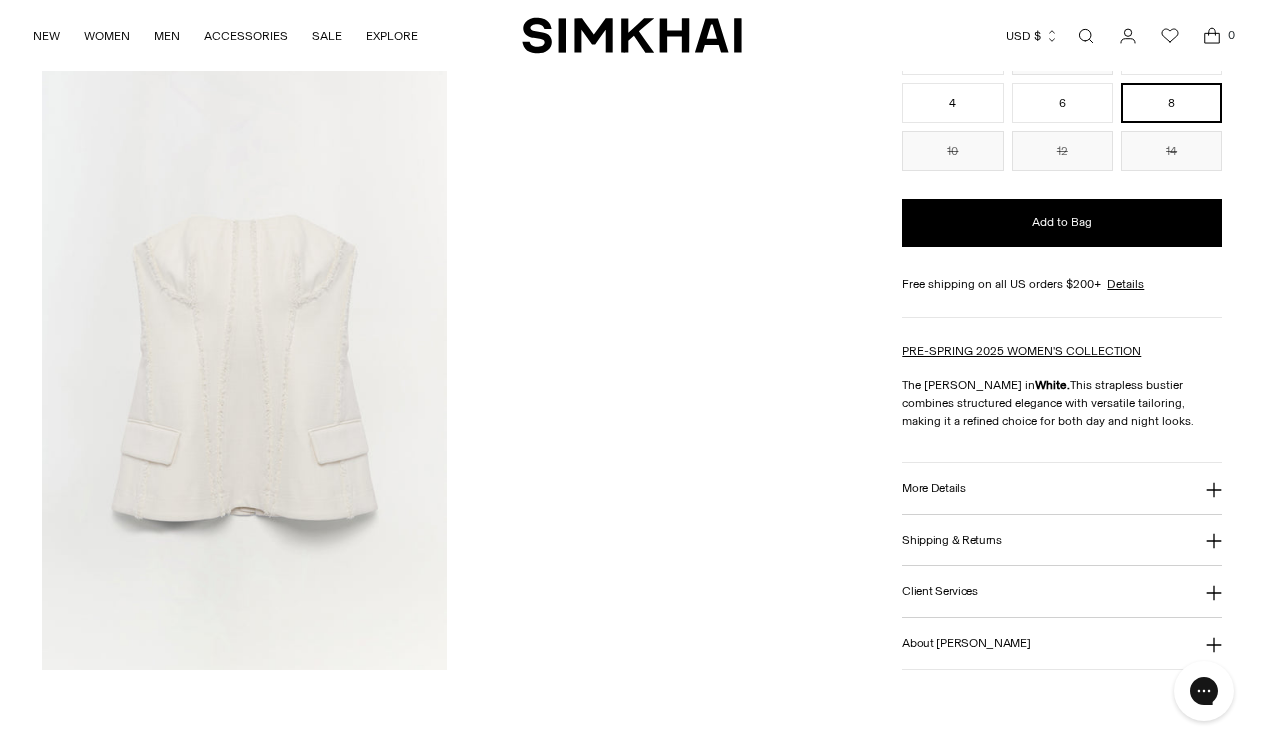 scroll, scrollTop: 1936, scrollLeft: 0, axis: vertical 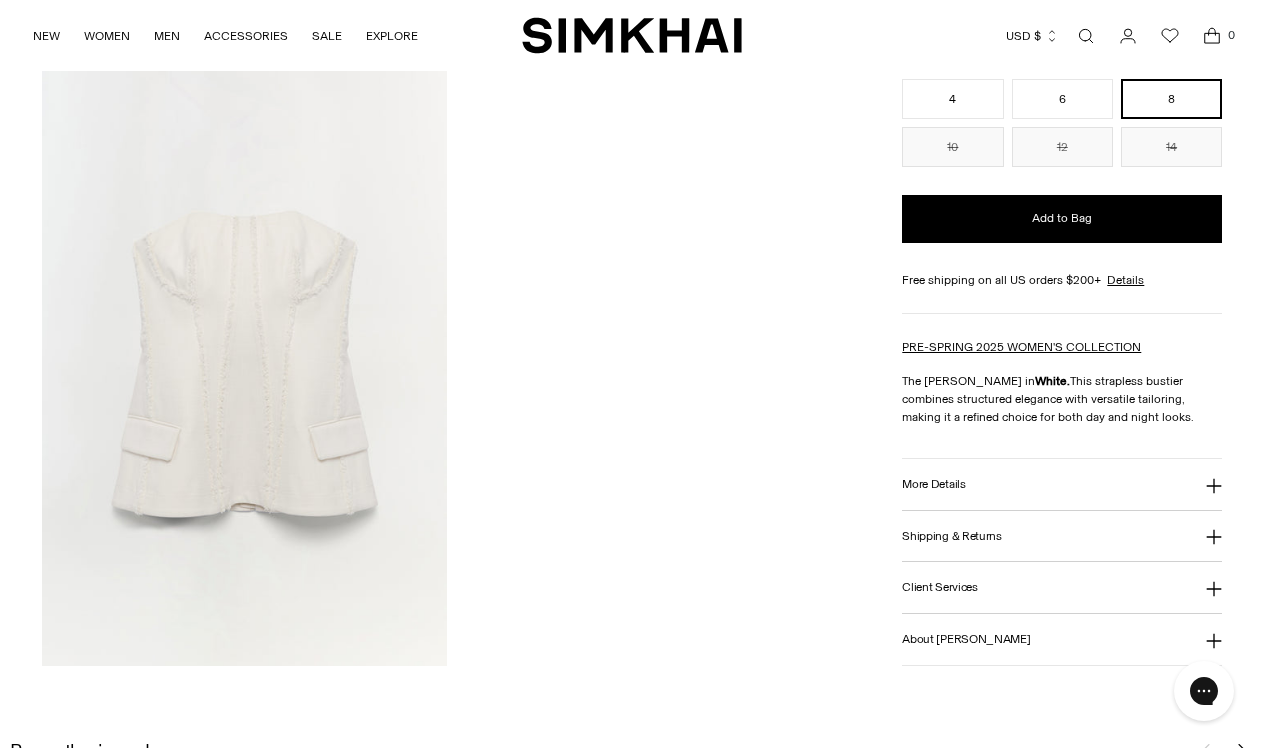 click on "More Details" at bounding box center [933, 484] 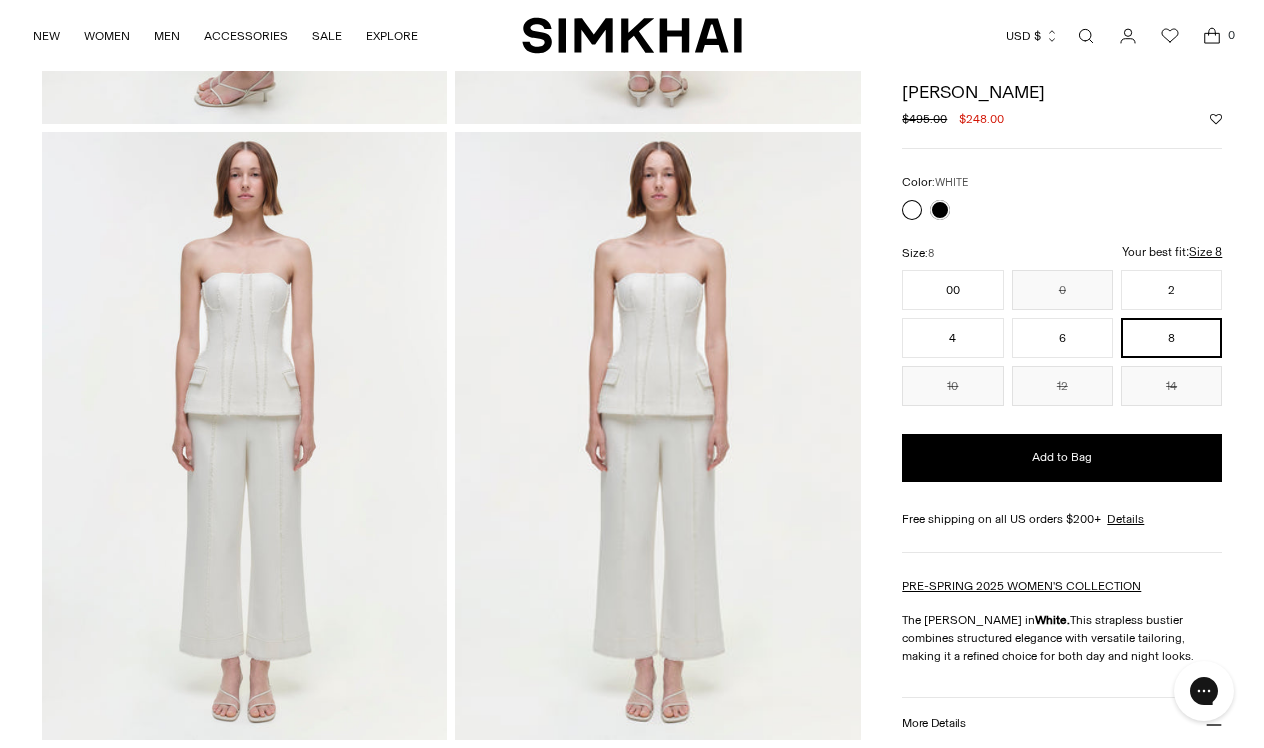scroll, scrollTop: 1244, scrollLeft: 0, axis: vertical 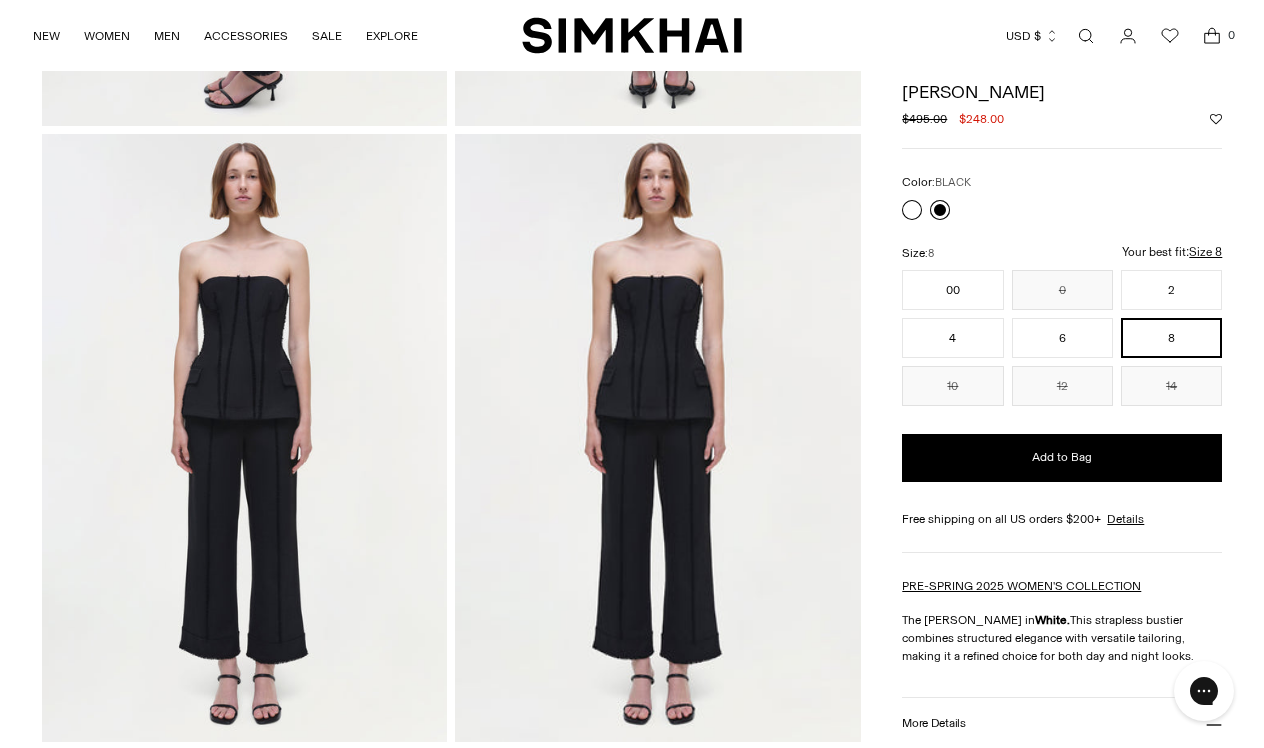 click at bounding box center [940, 210] 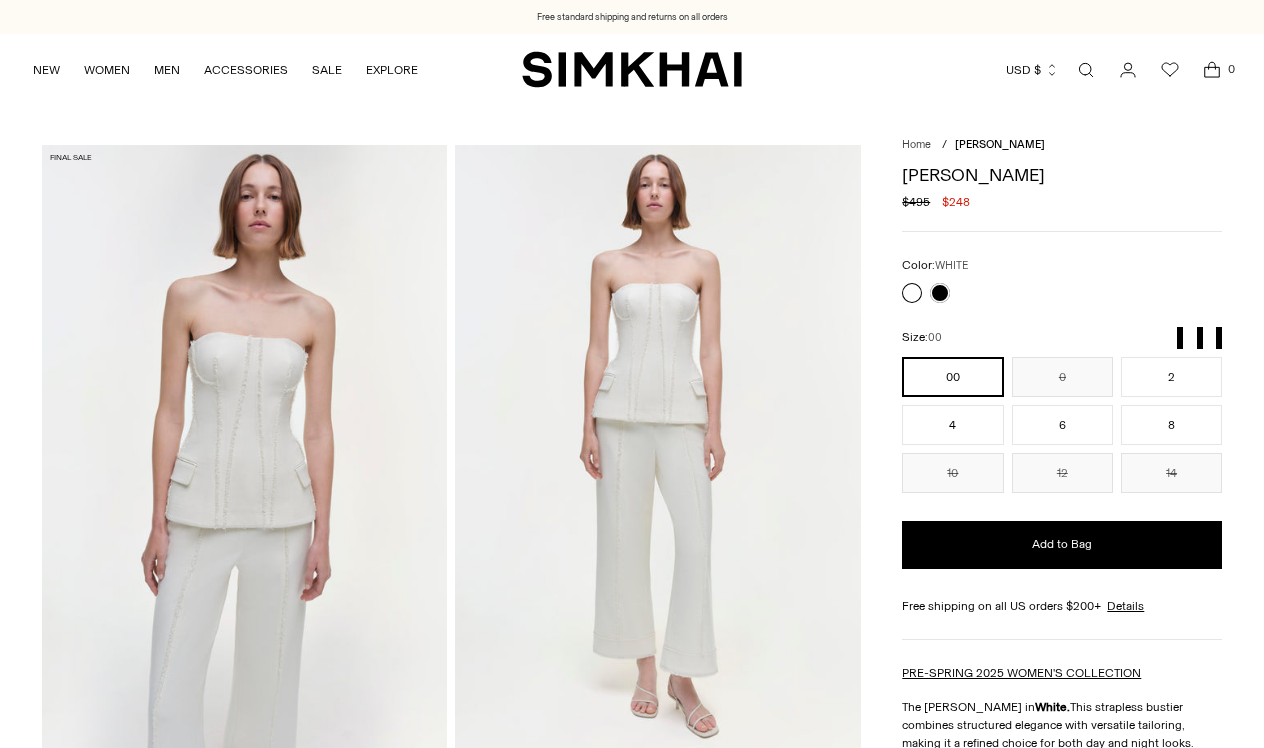 scroll, scrollTop: 0, scrollLeft: 0, axis: both 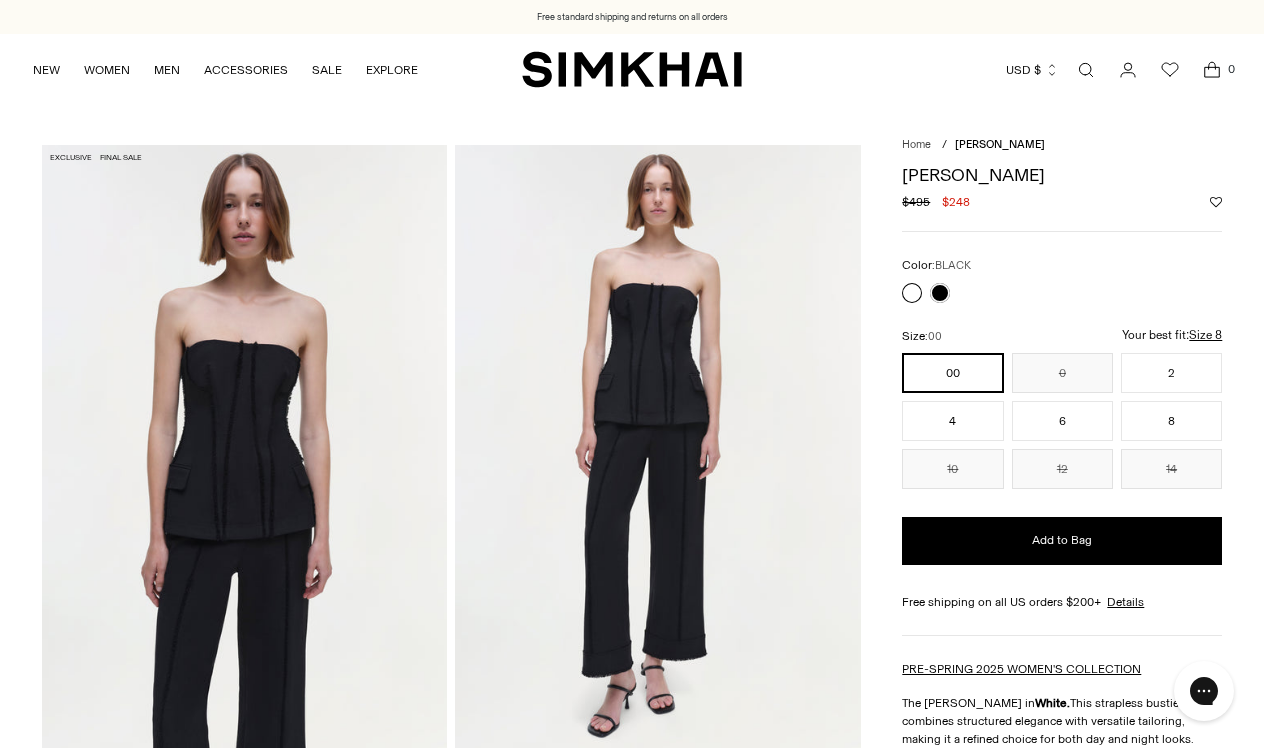 click at bounding box center [912, 293] 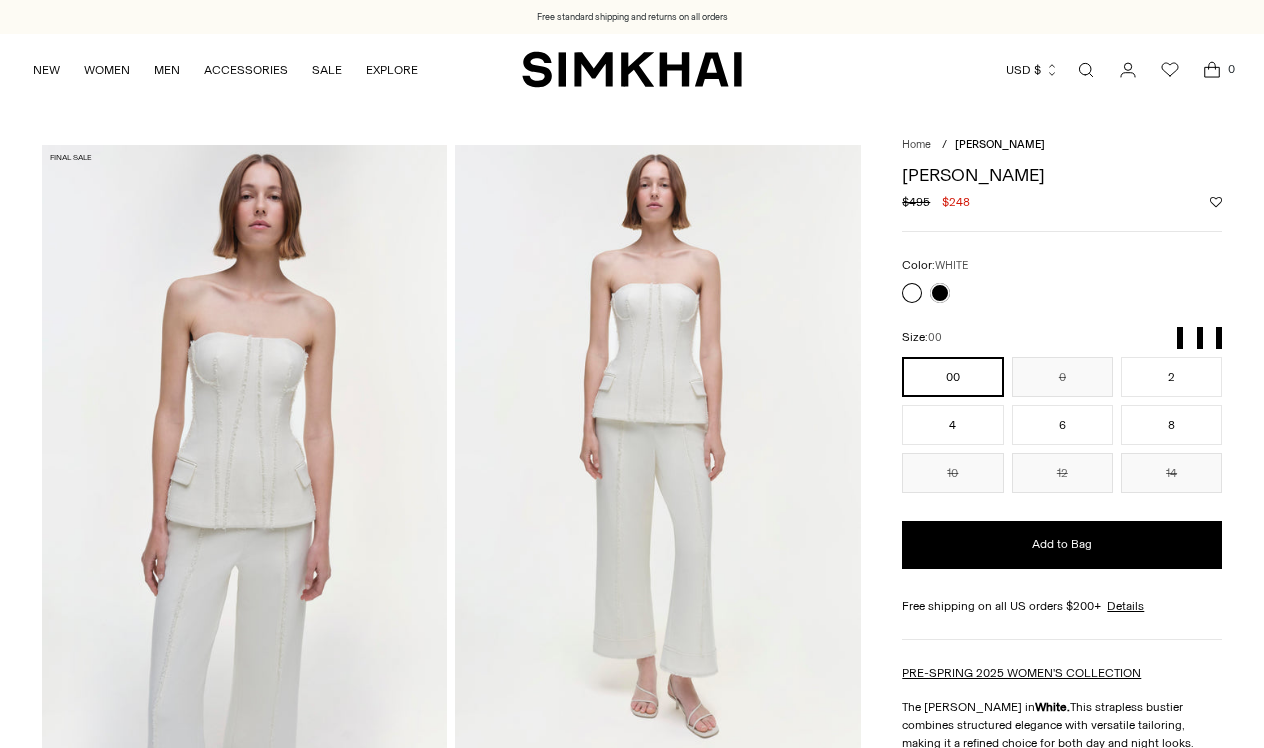 scroll, scrollTop: 0, scrollLeft: 0, axis: both 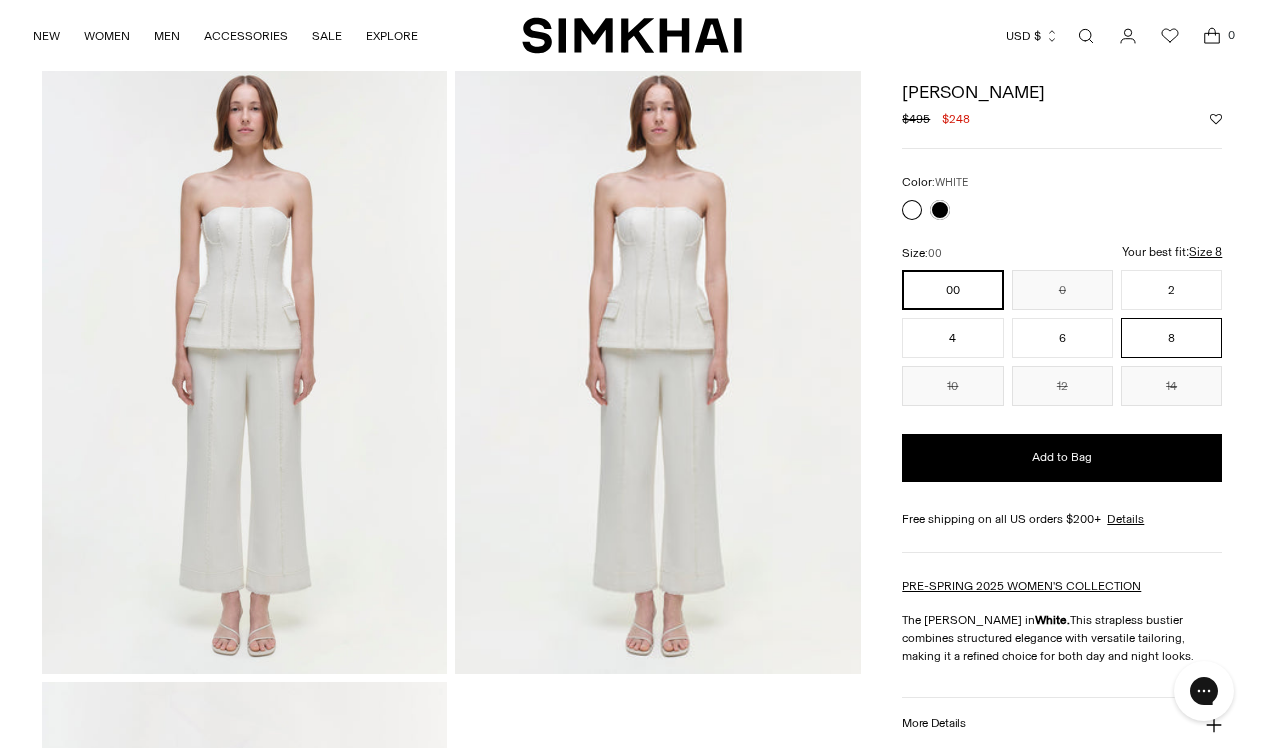 click on "8" at bounding box center (1171, 338) 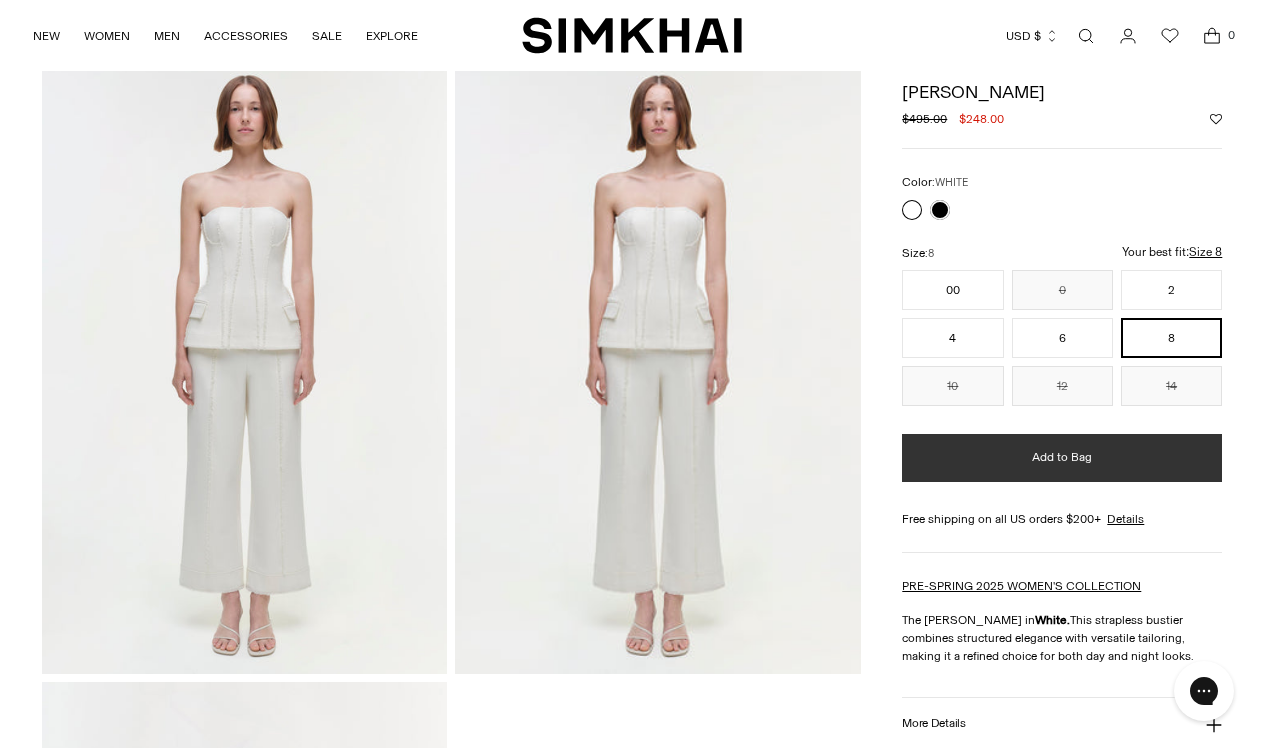 click on "Add to Bag" at bounding box center (1062, 457) 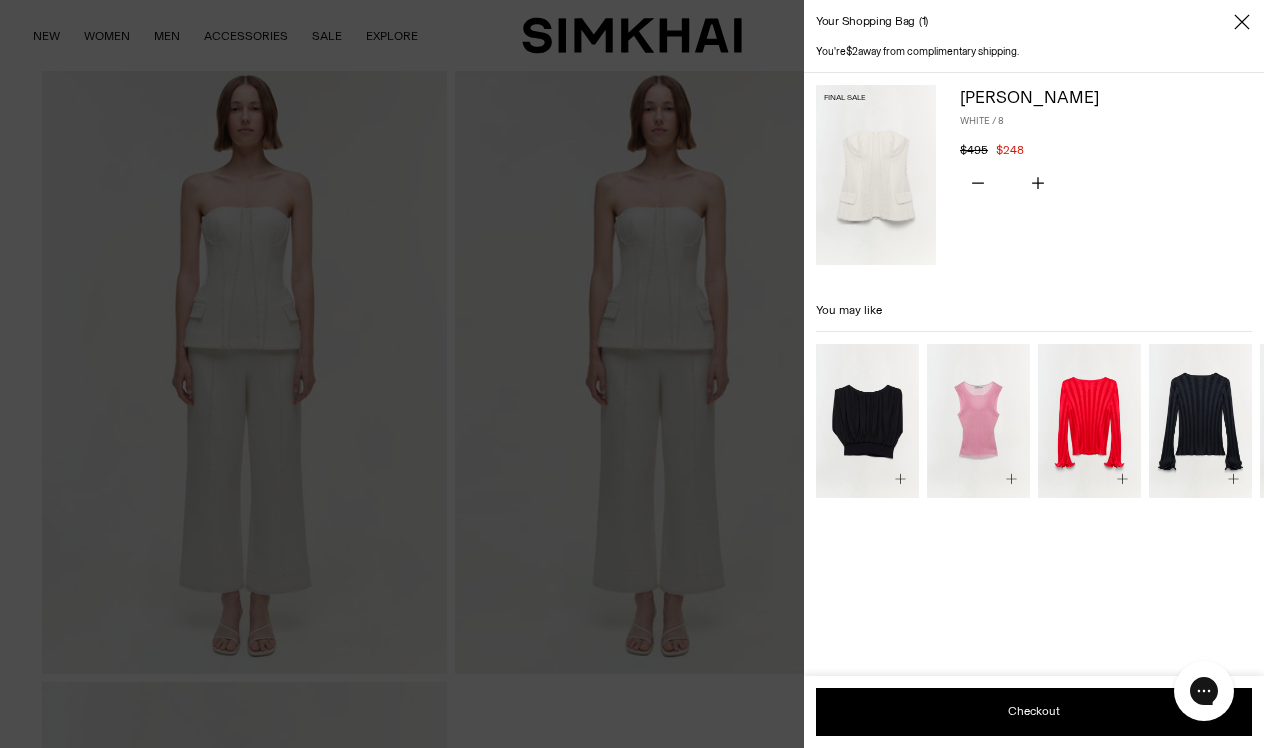 click 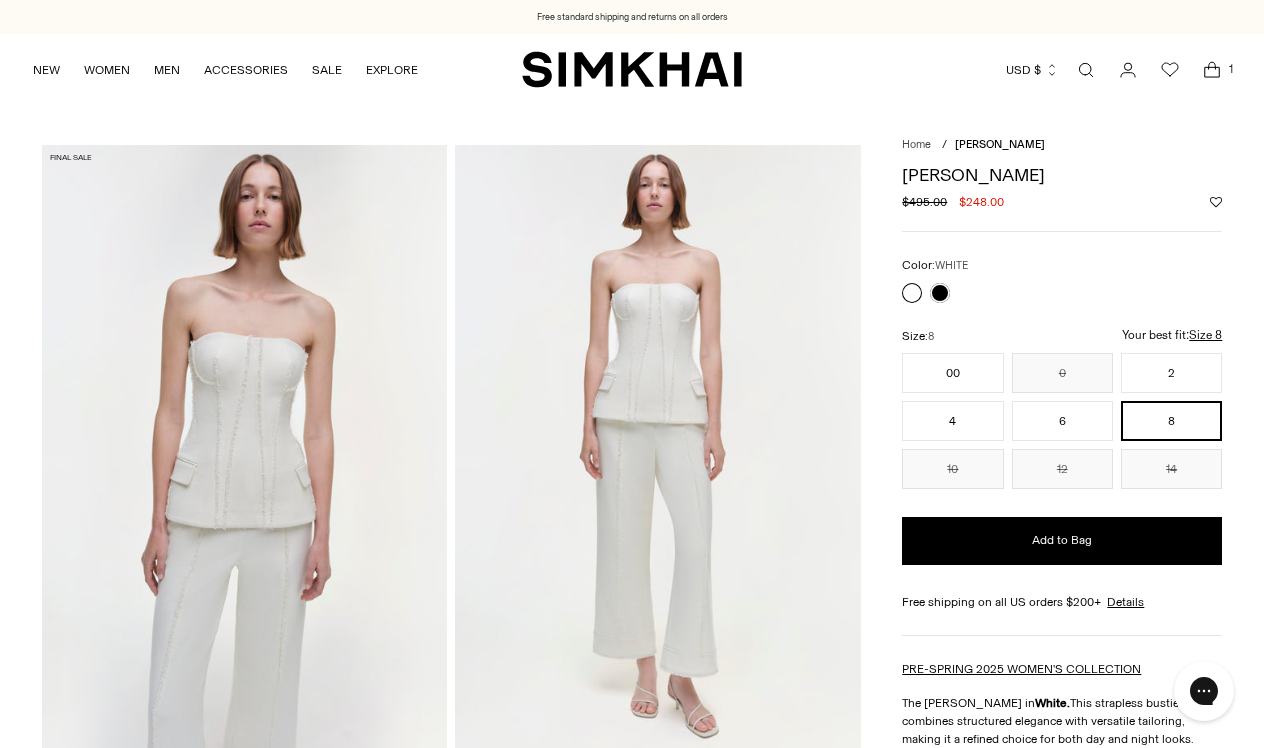 scroll, scrollTop: 0, scrollLeft: 0, axis: both 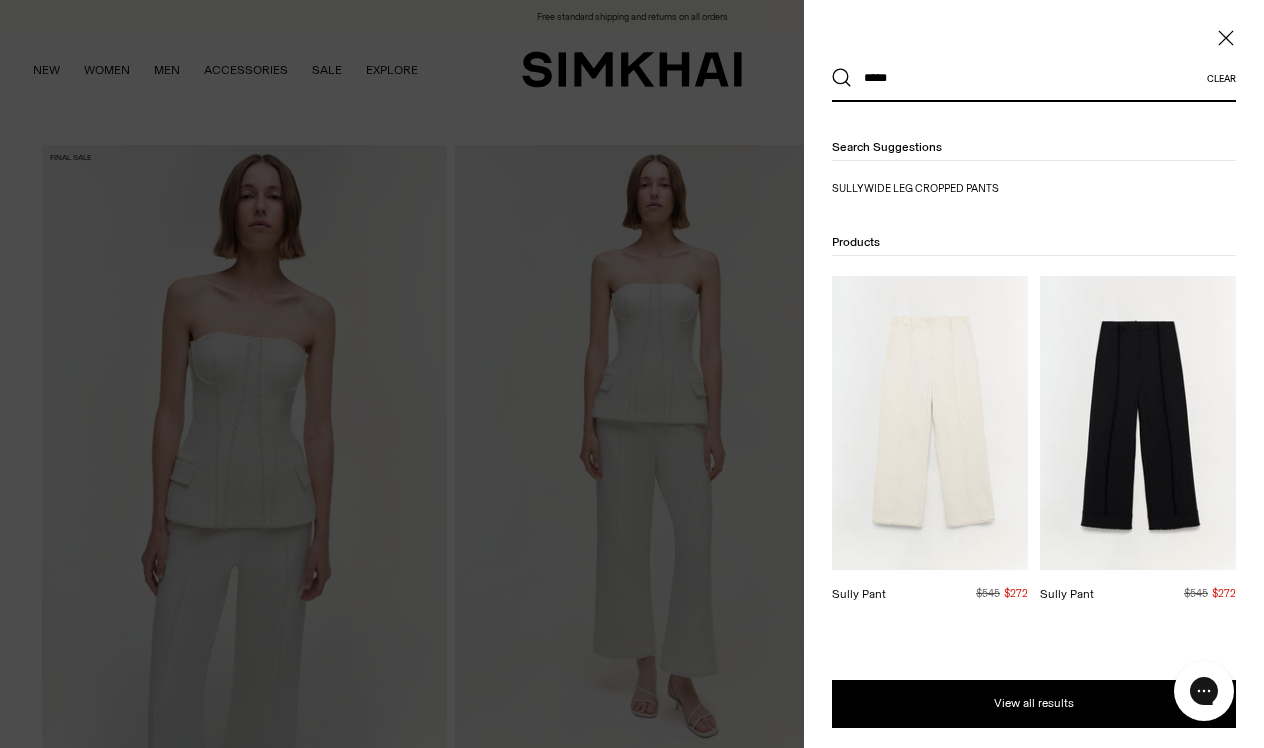 type on "*****" 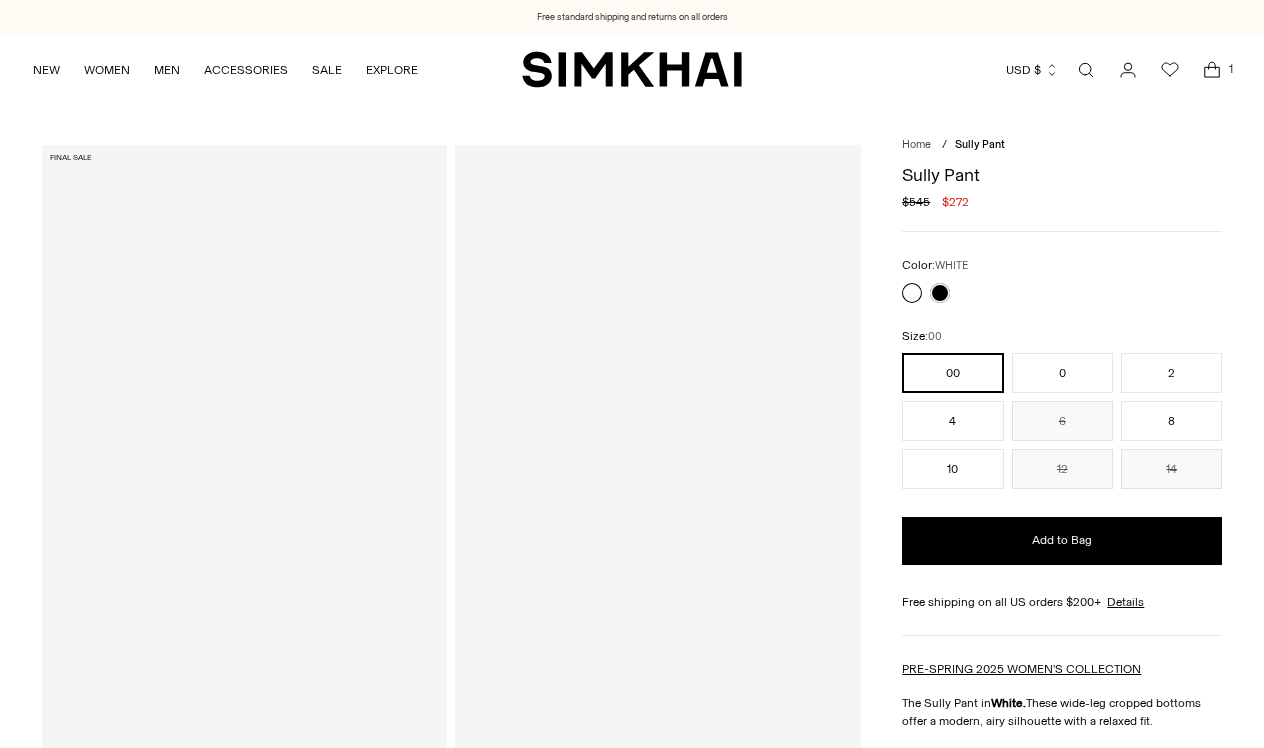 scroll, scrollTop: 0, scrollLeft: 0, axis: both 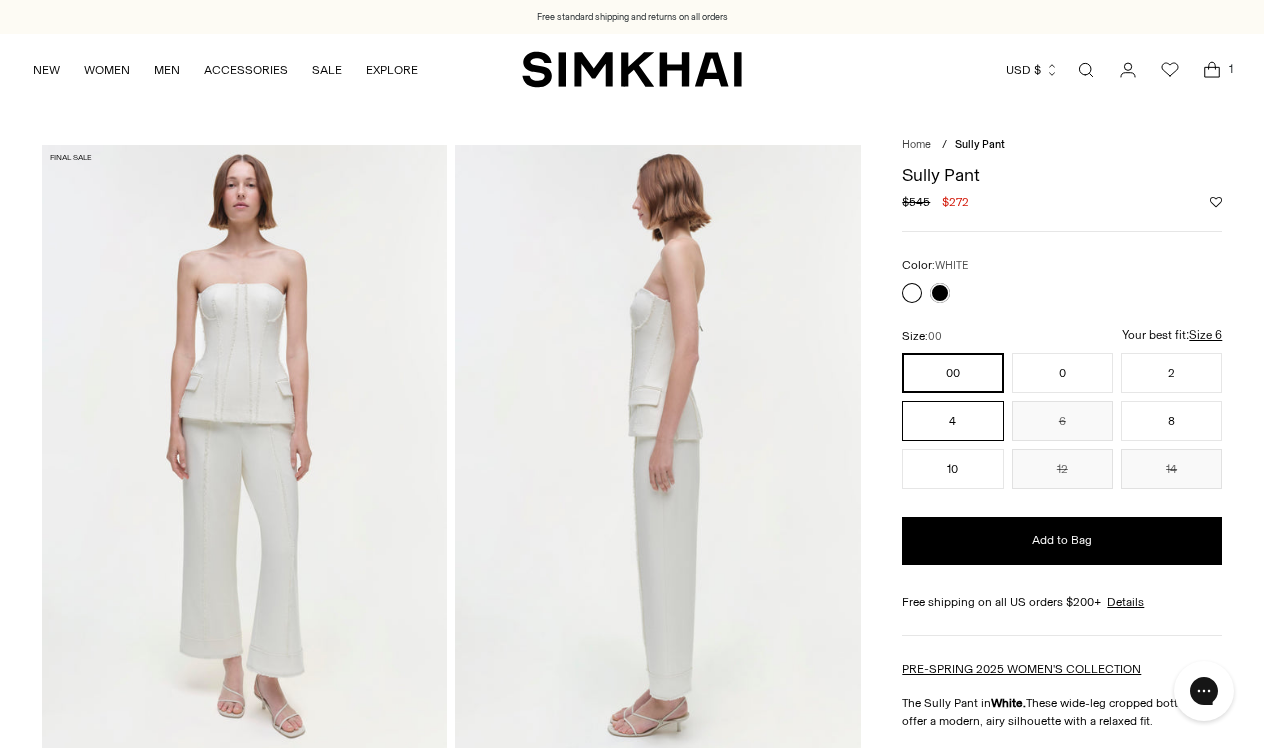 click on "4" at bounding box center (952, 421) 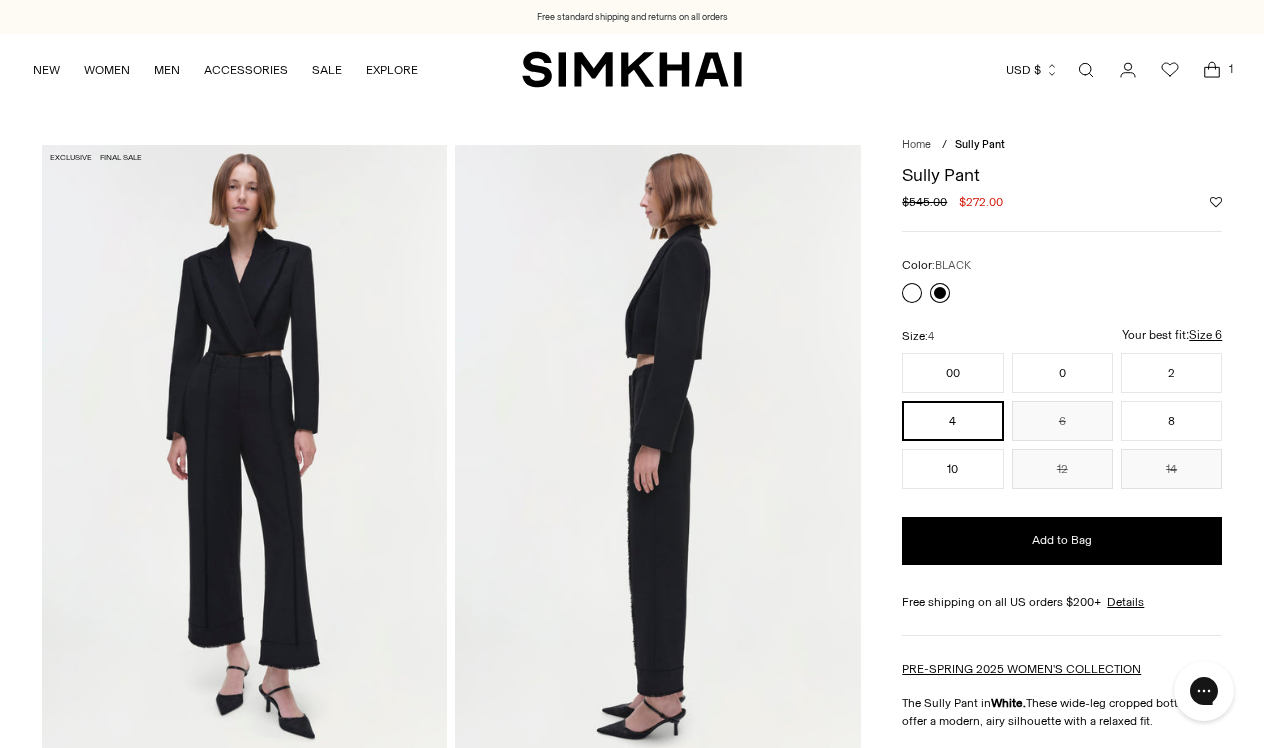 click at bounding box center (940, 293) 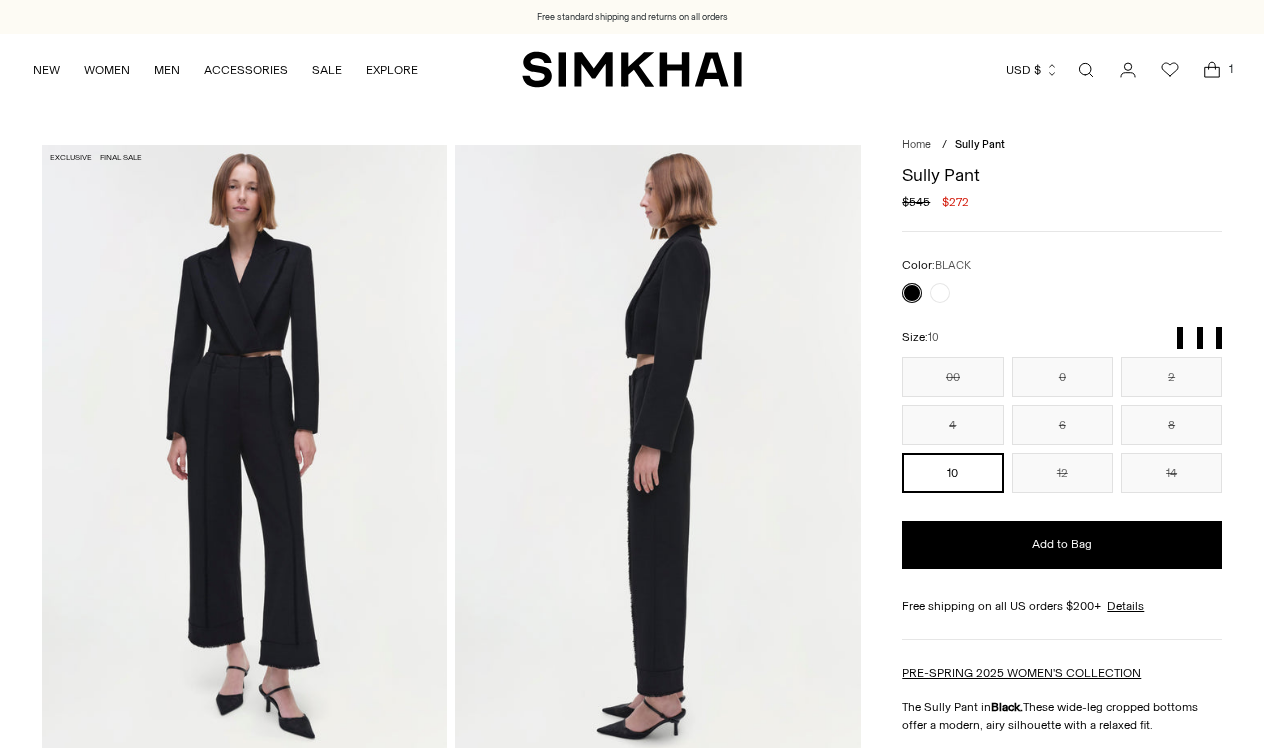 scroll, scrollTop: 0, scrollLeft: 0, axis: both 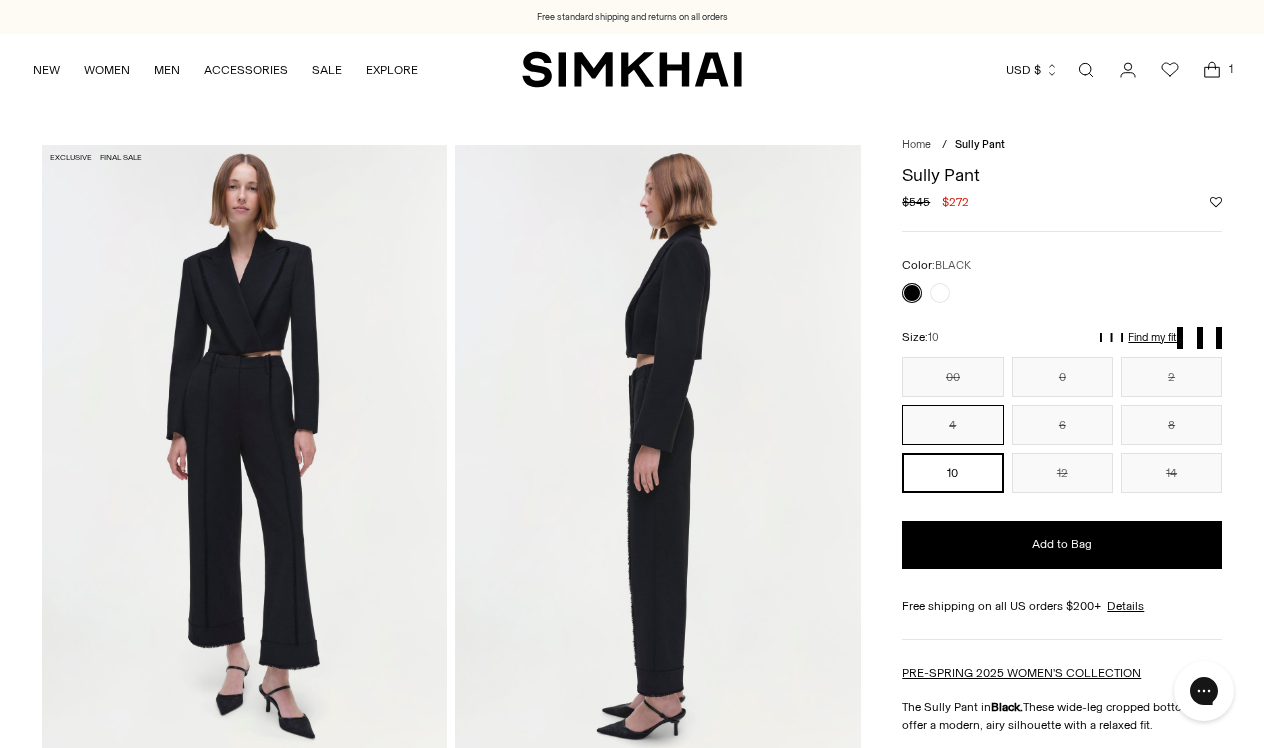 click on "4" at bounding box center (952, 425) 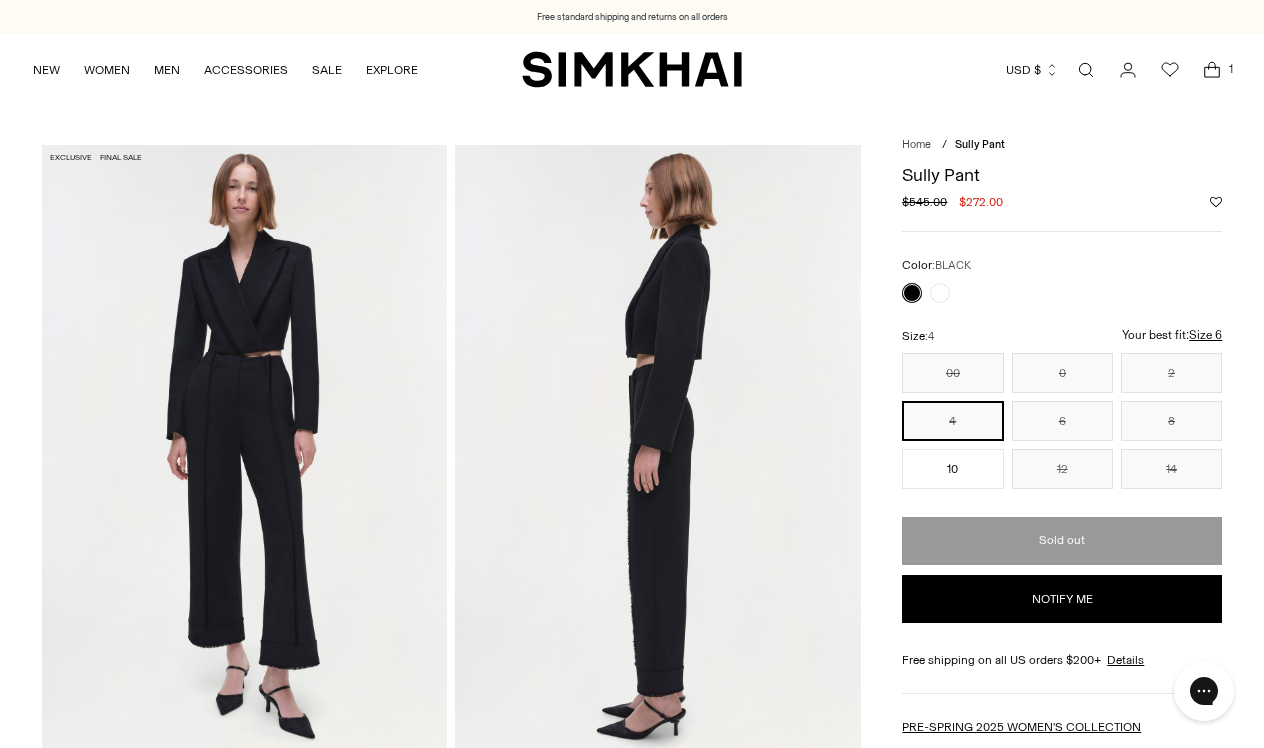 scroll, scrollTop: 0, scrollLeft: 0, axis: both 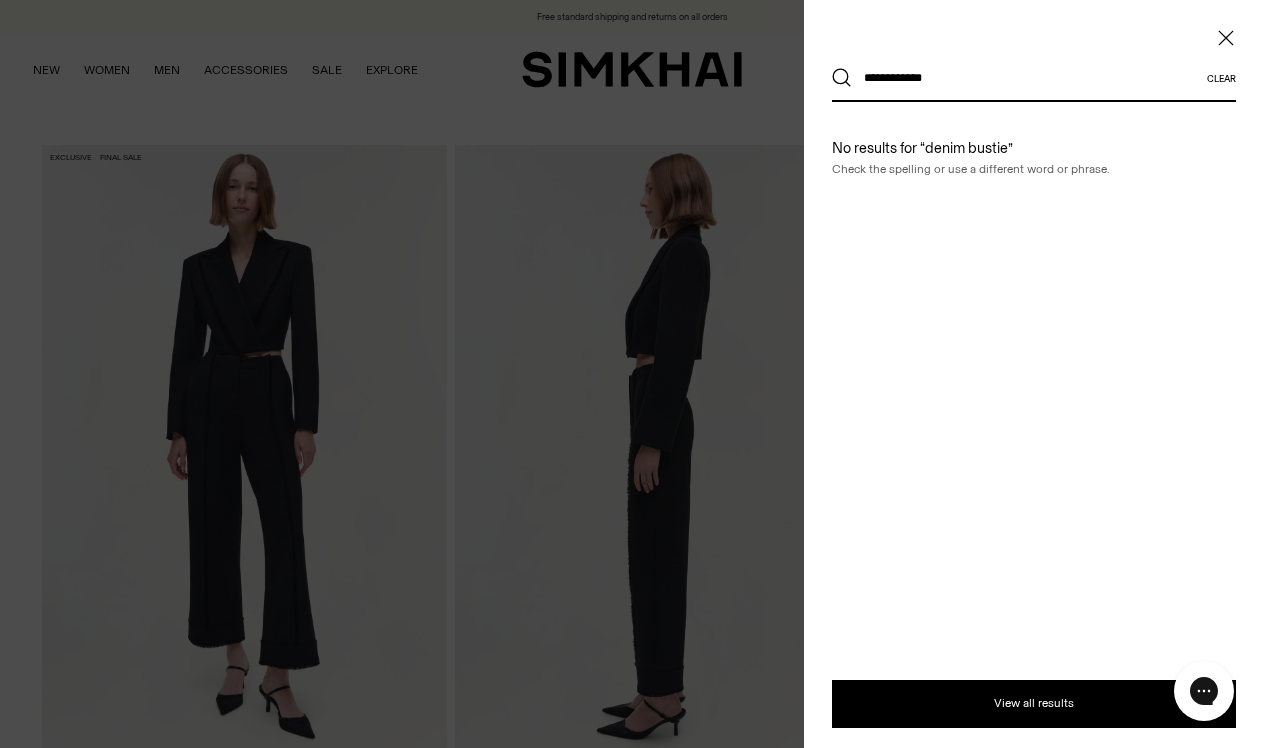 type on "**********" 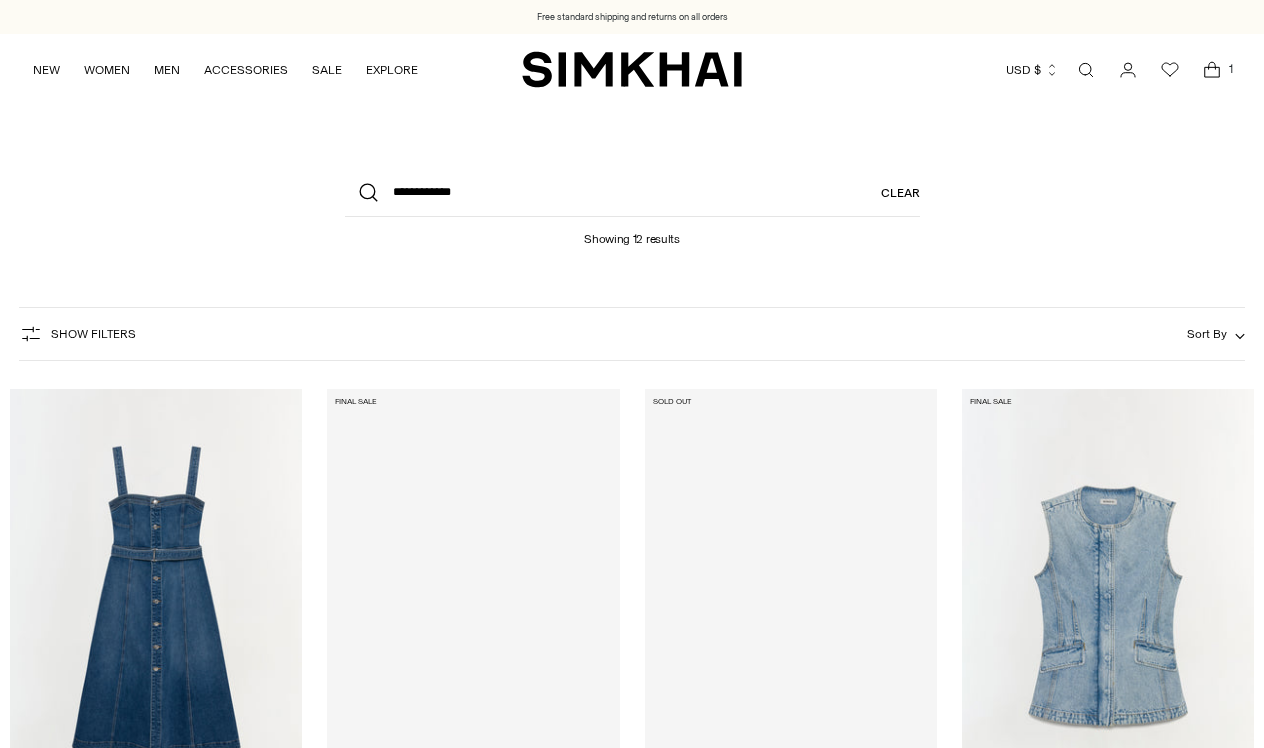 scroll, scrollTop: 0, scrollLeft: 0, axis: both 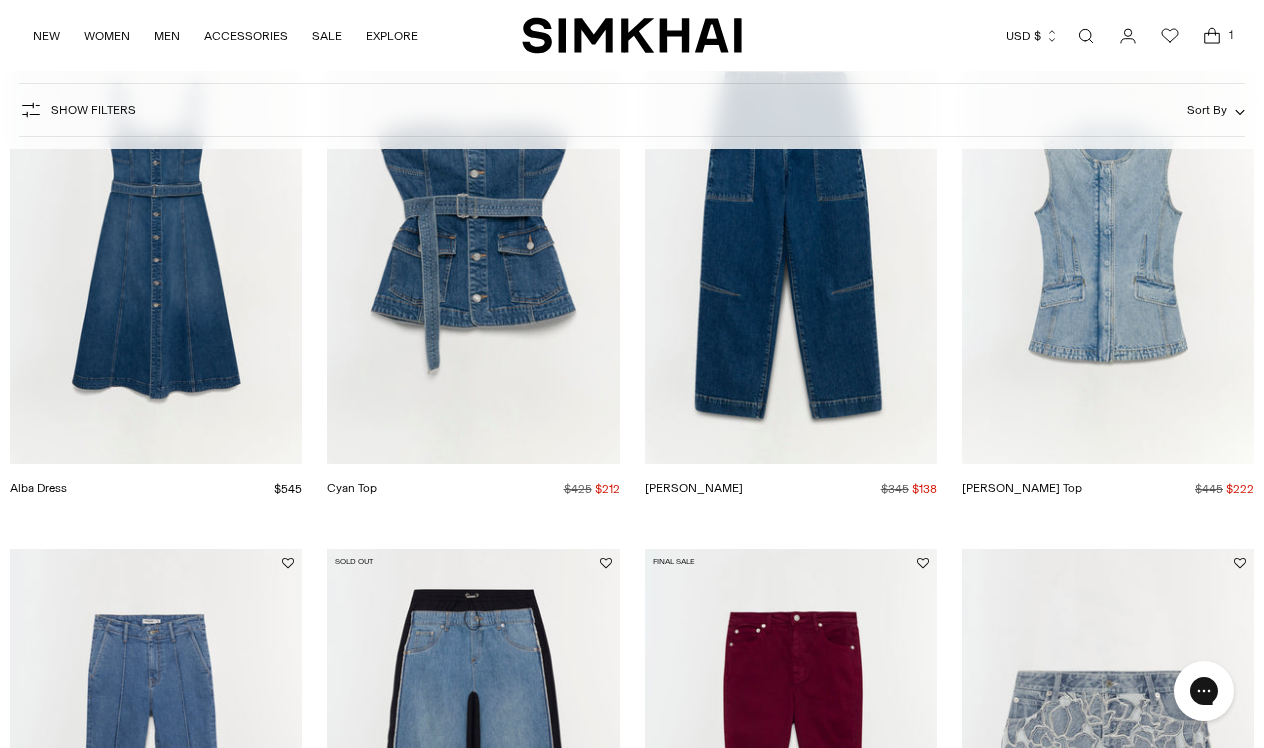 click at bounding box center (0, 0) 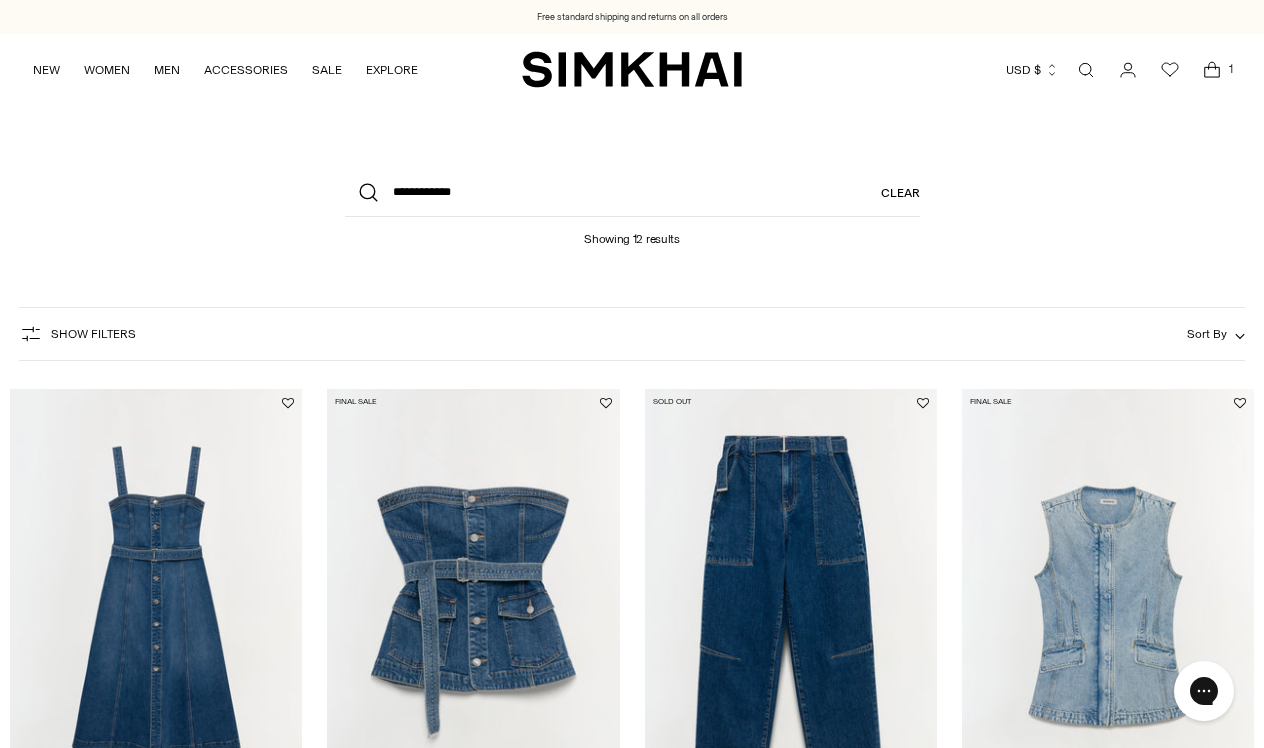 scroll, scrollTop: 0, scrollLeft: 0, axis: both 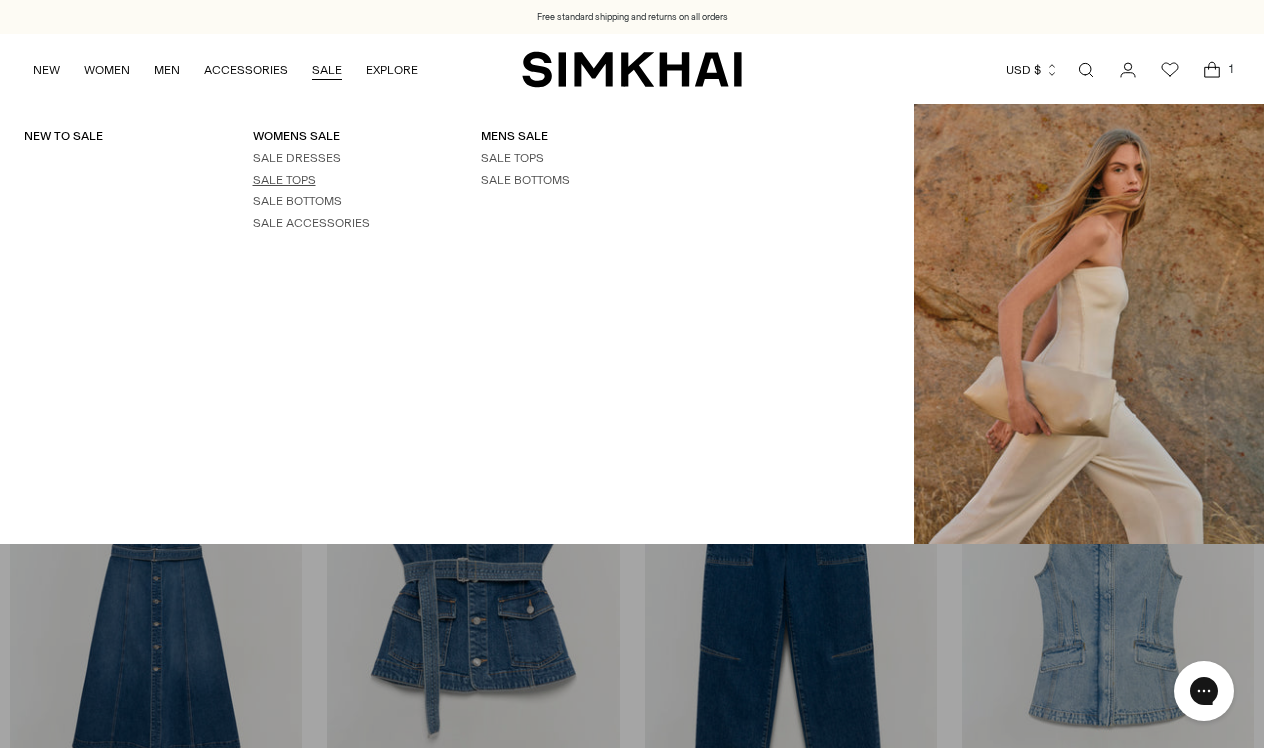 click on "SALE TOPS" at bounding box center (284, 180) 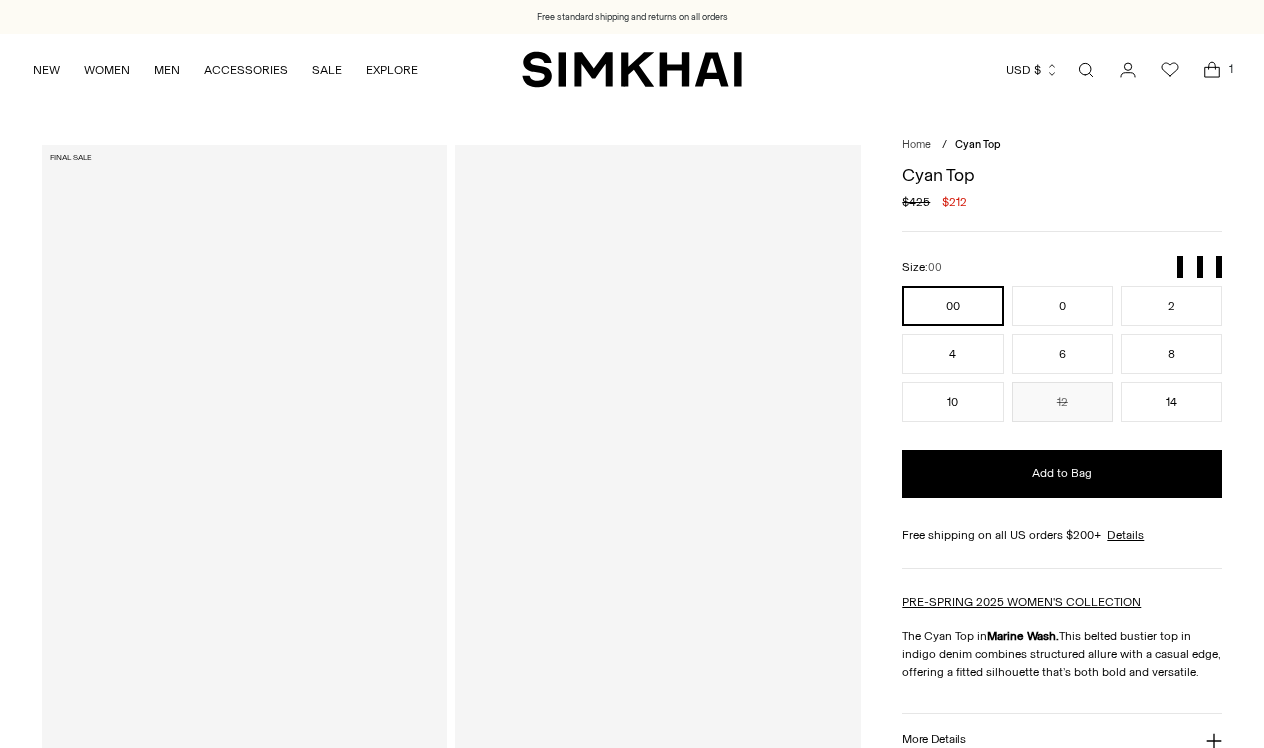 scroll, scrollTop: 0, scrollLeft: 0, axis: both 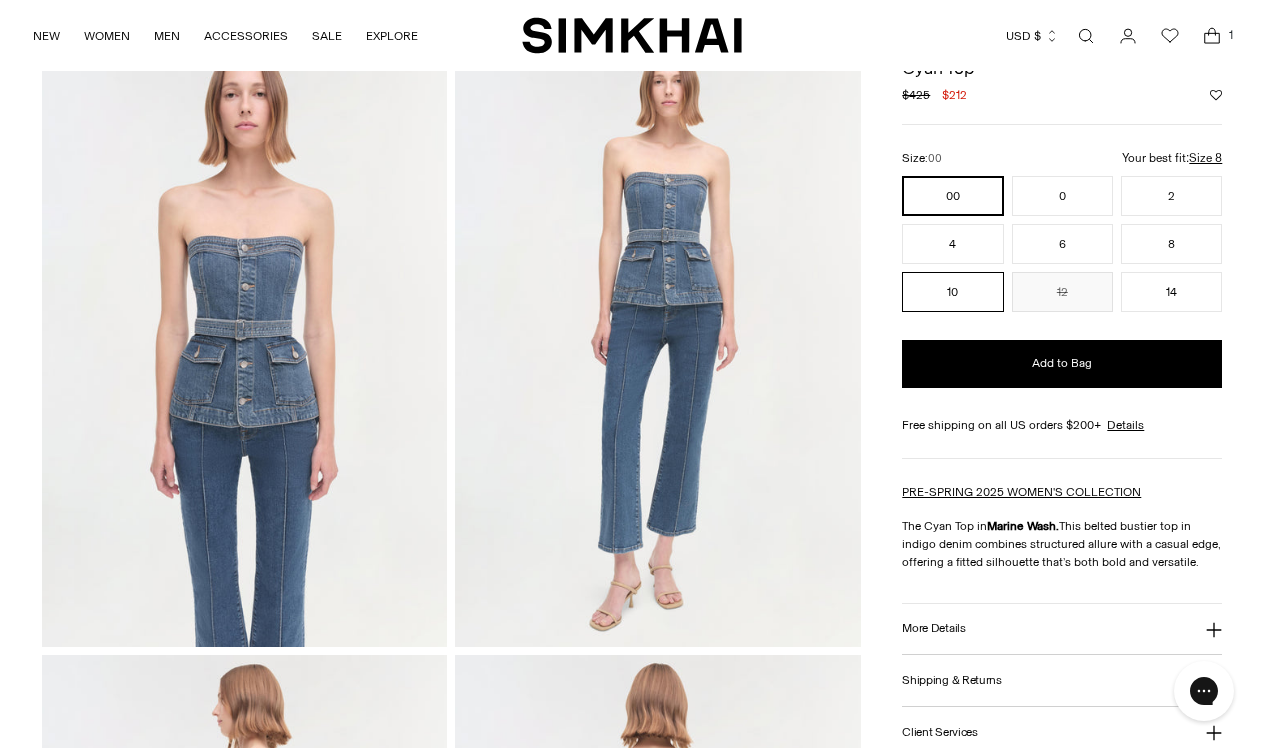 click on "10" at bounding box center [952, 292] 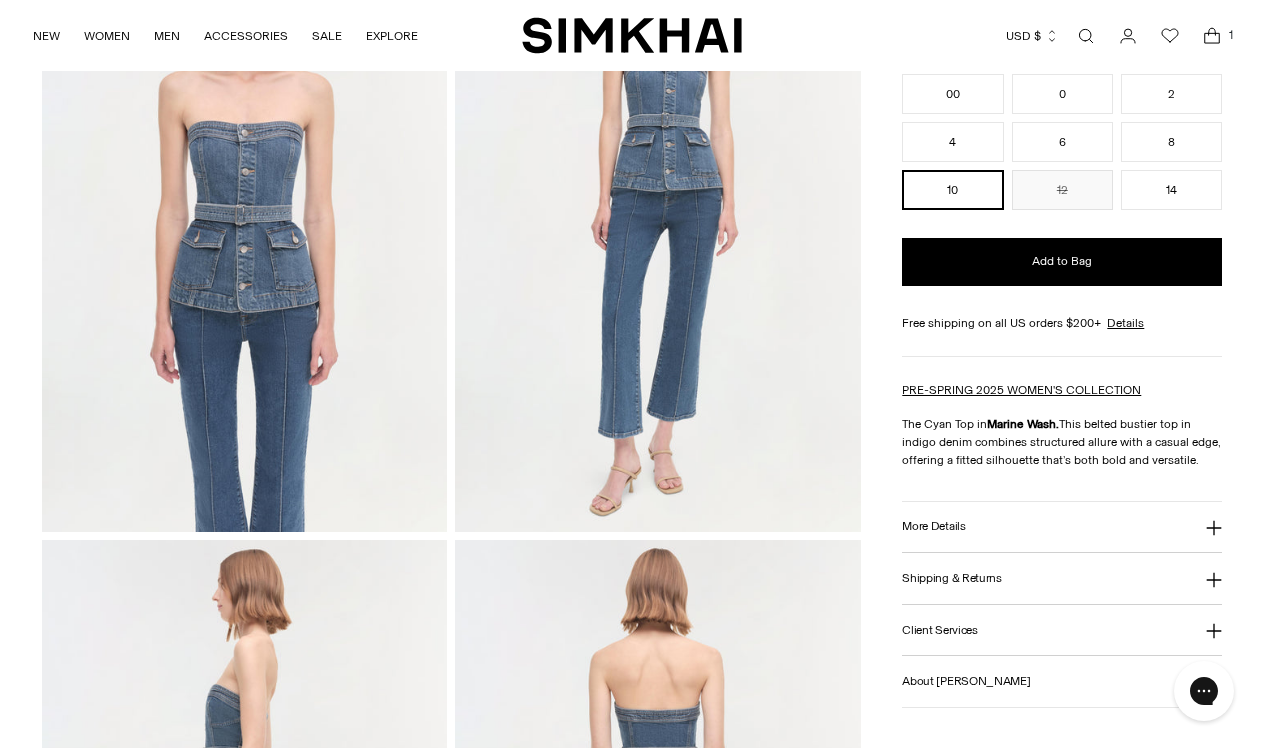 scroll, scrollTop: 227, scrollLeft: 0, axis: vertical 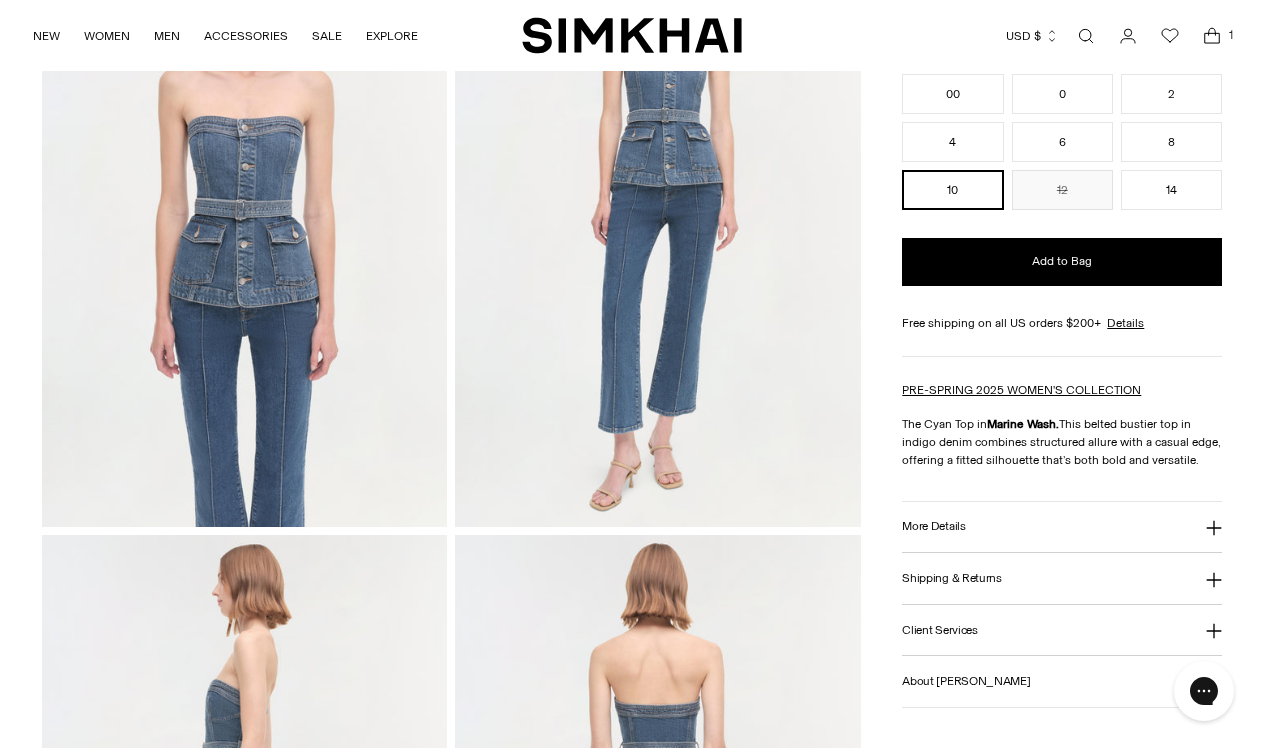click on "More Details" at bounding box center (933, 526) 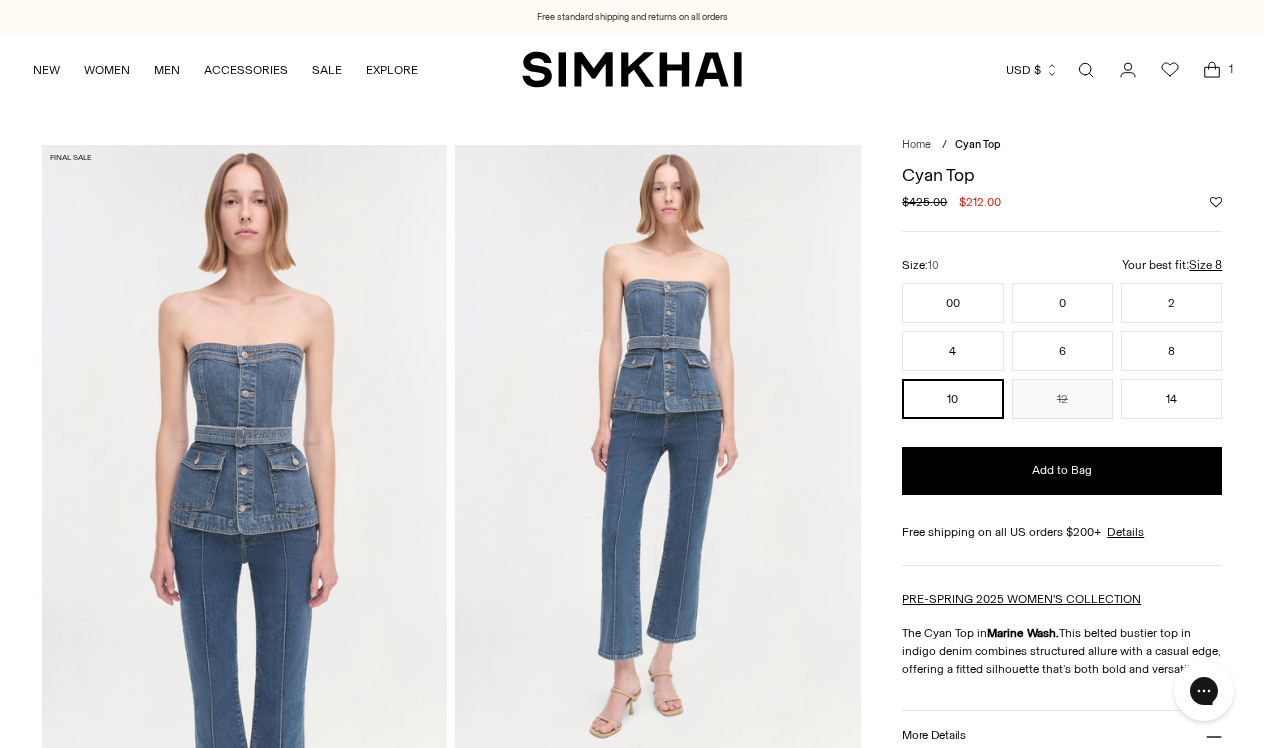 scroll, scrollTop: 0, scrollLeft: 0, axis: both 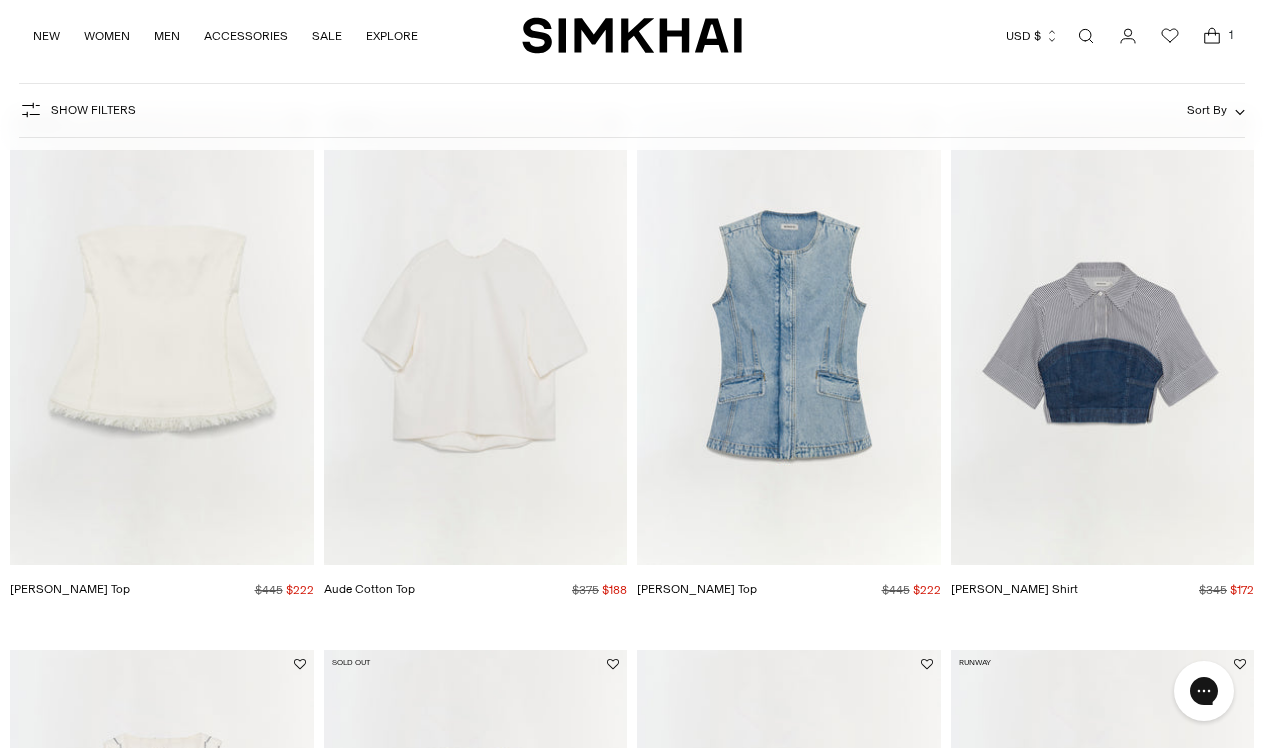click at bounding box center (0, 0) 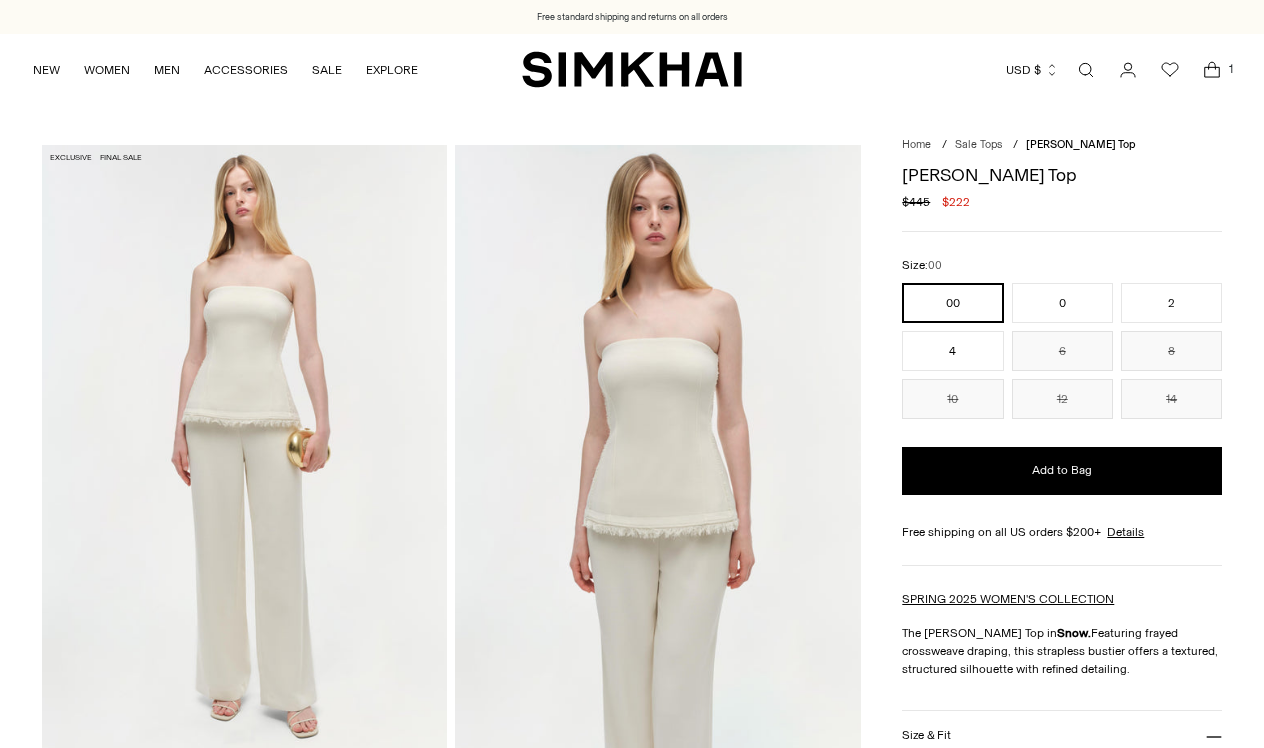 scroll, scrollTop: 0, scrollLeft: 0, axis: both 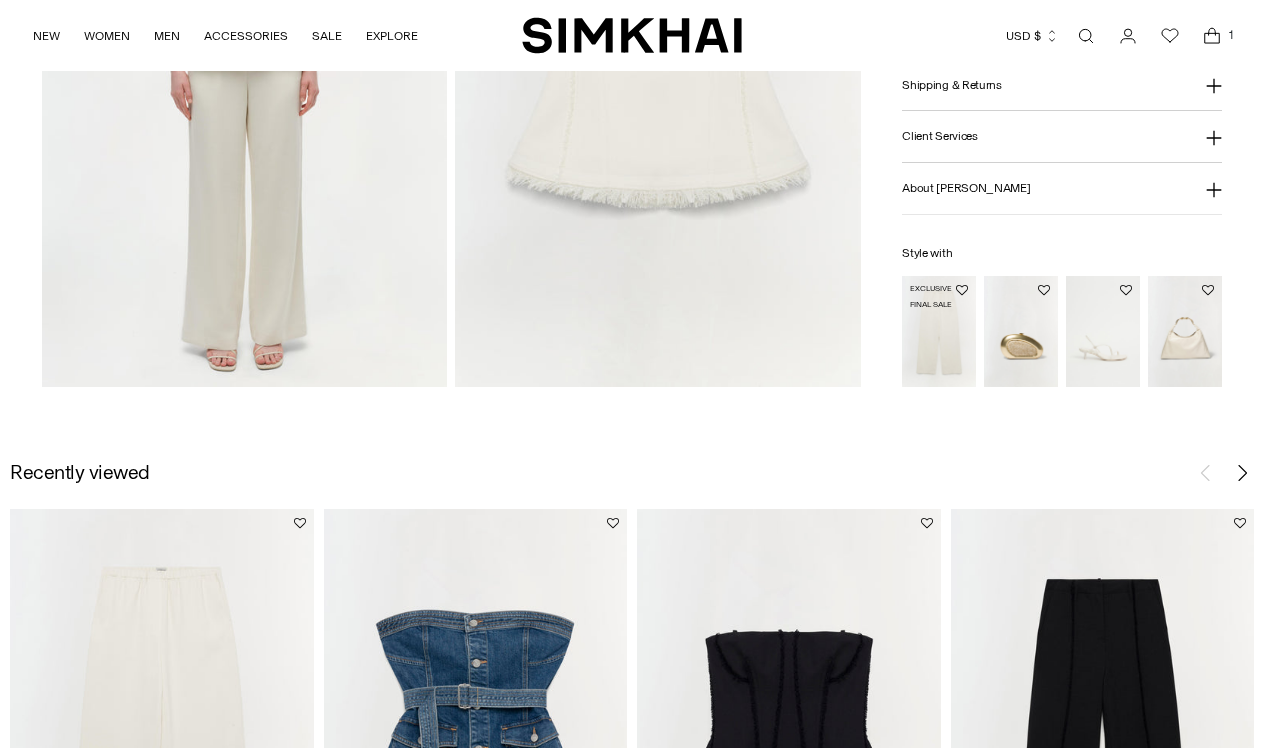click at bounding box center (0, 0) 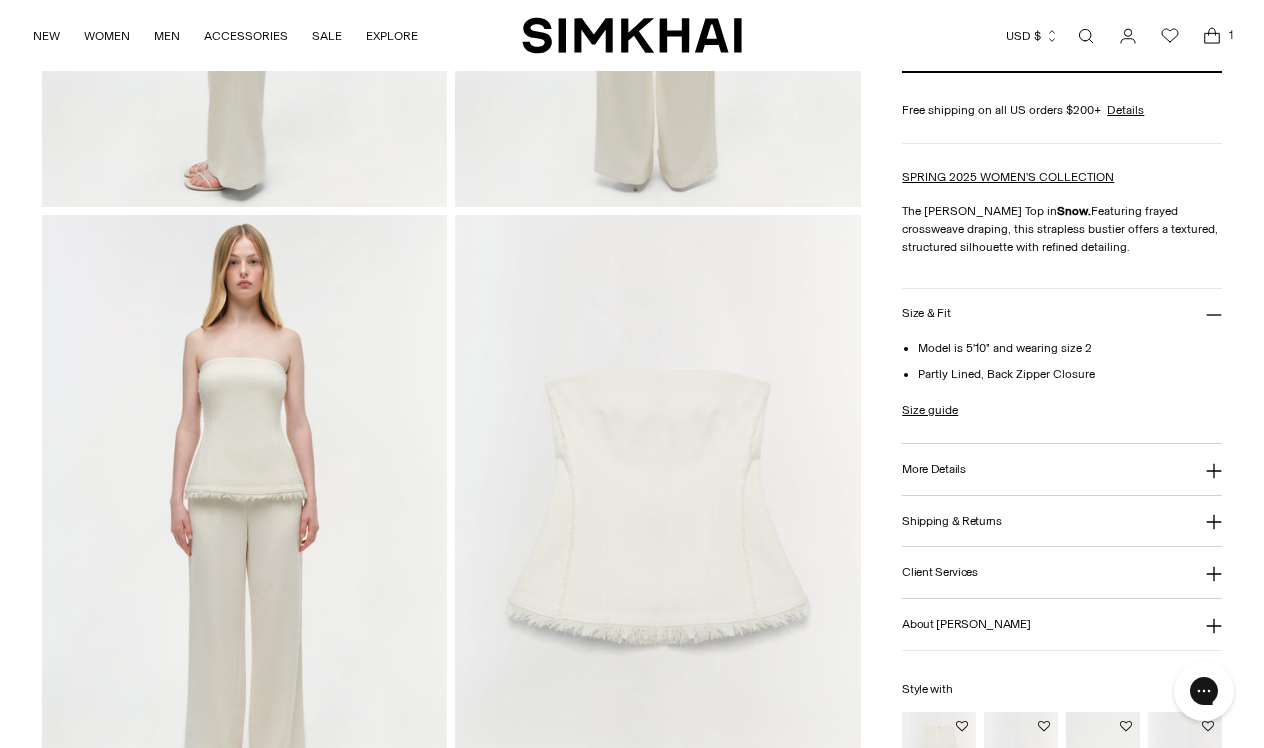 scroll, scrollTop: 1308, scrollLeft: 0, axis: vertical 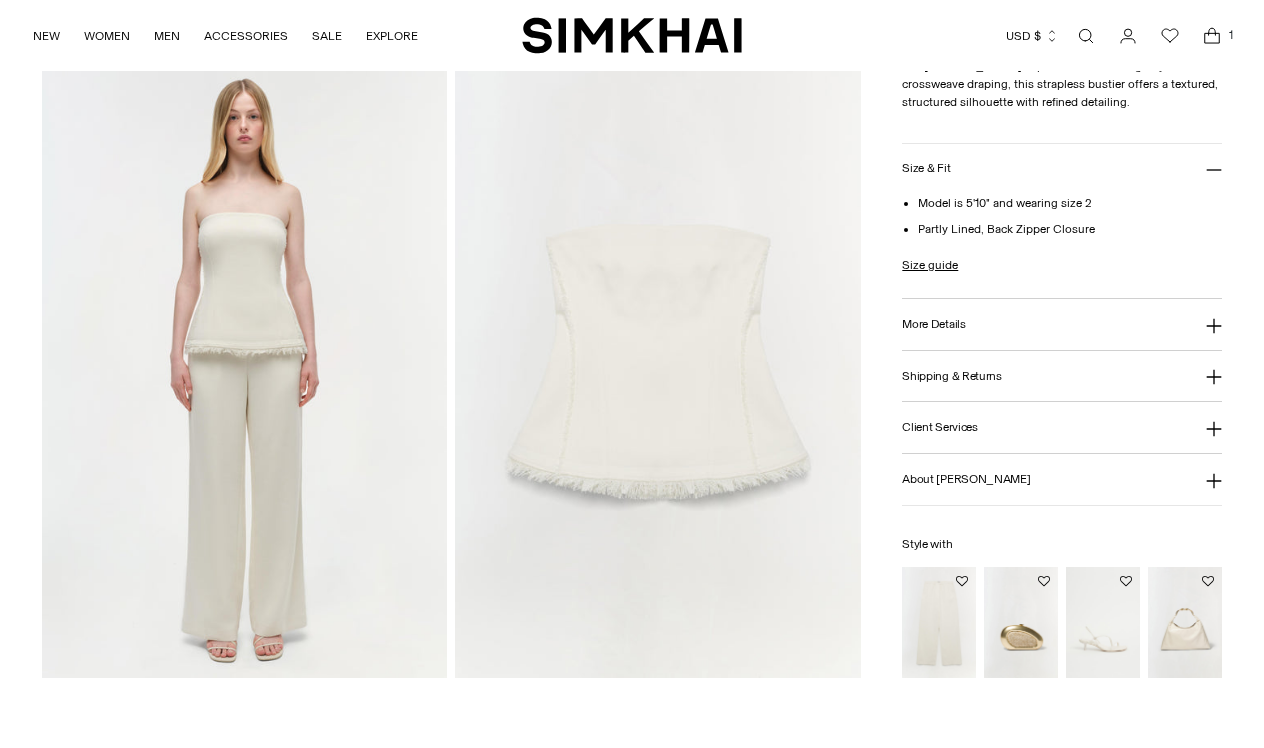 click on "More Details" at bounding box center (933, 324) 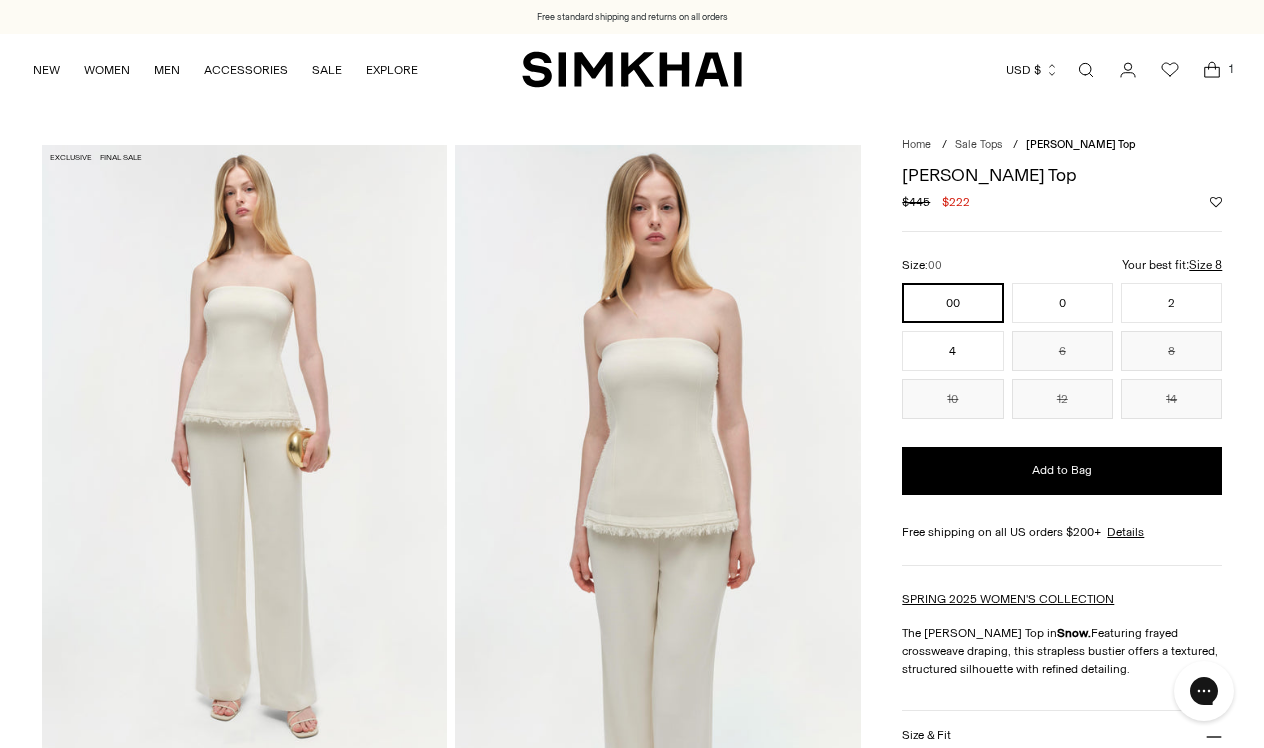 scroll, scrollTop: 0, scrollLeft: 0, axis: both 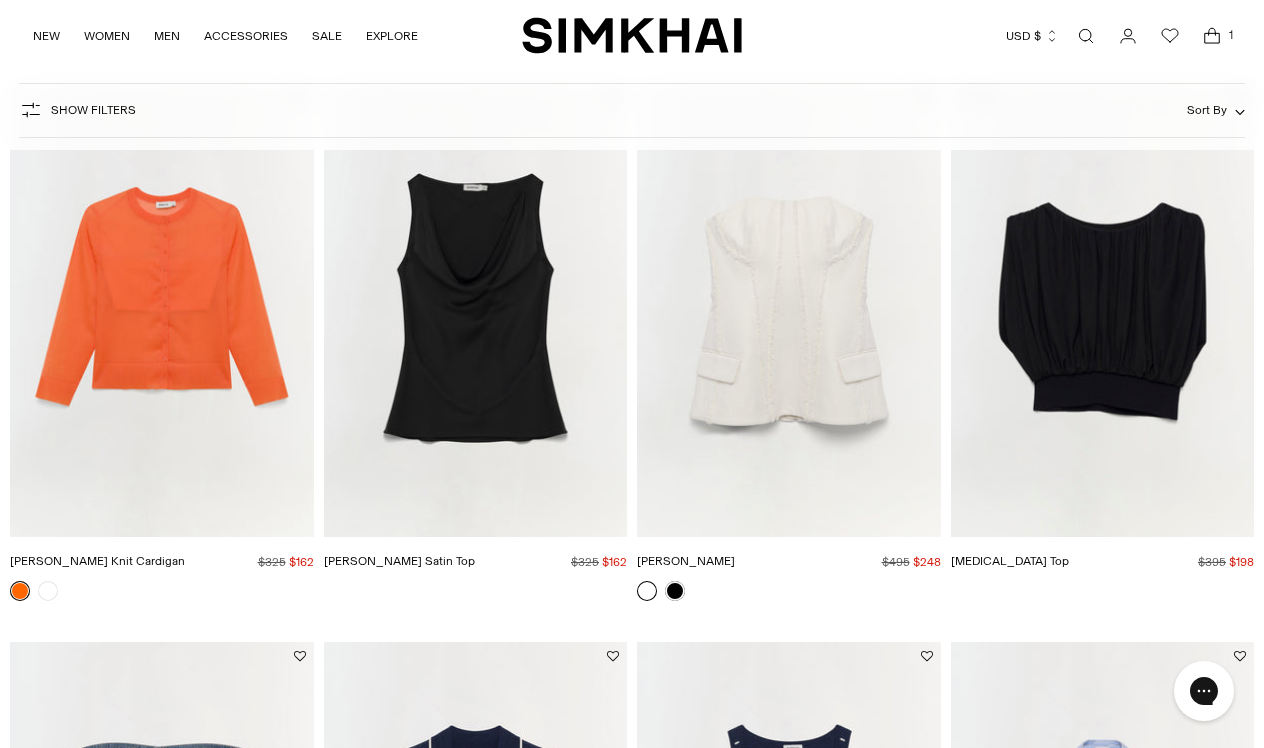 click at bounding box center [0, 0] 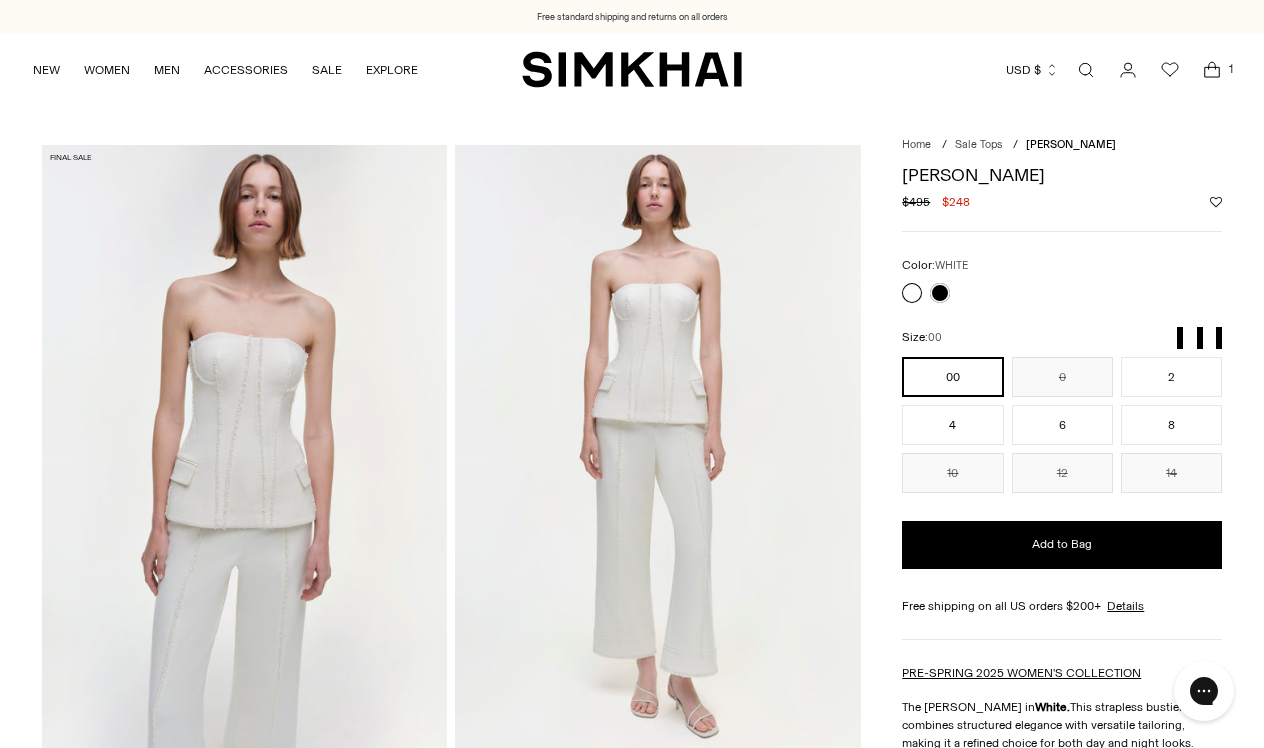 scroll, scrollTop: 0, scrollLeft: 0, axis: both 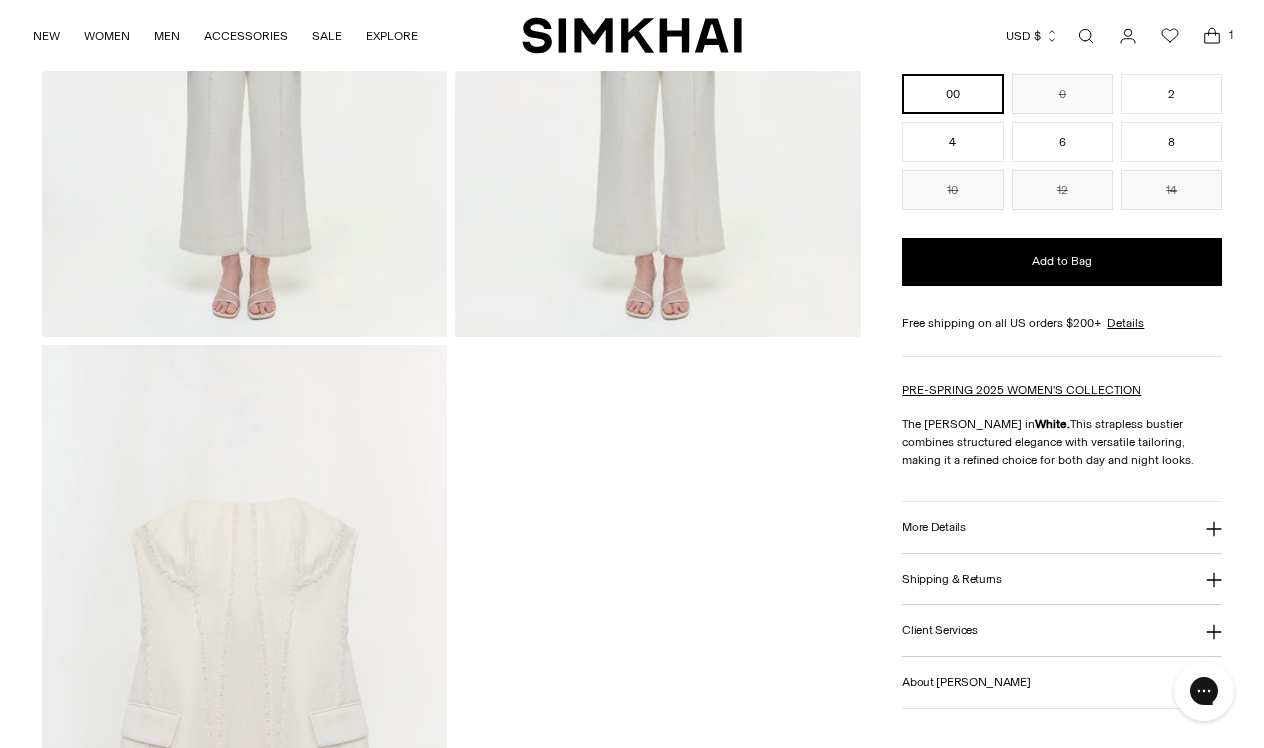 click on "More Details" at bounding box center (933, 527) 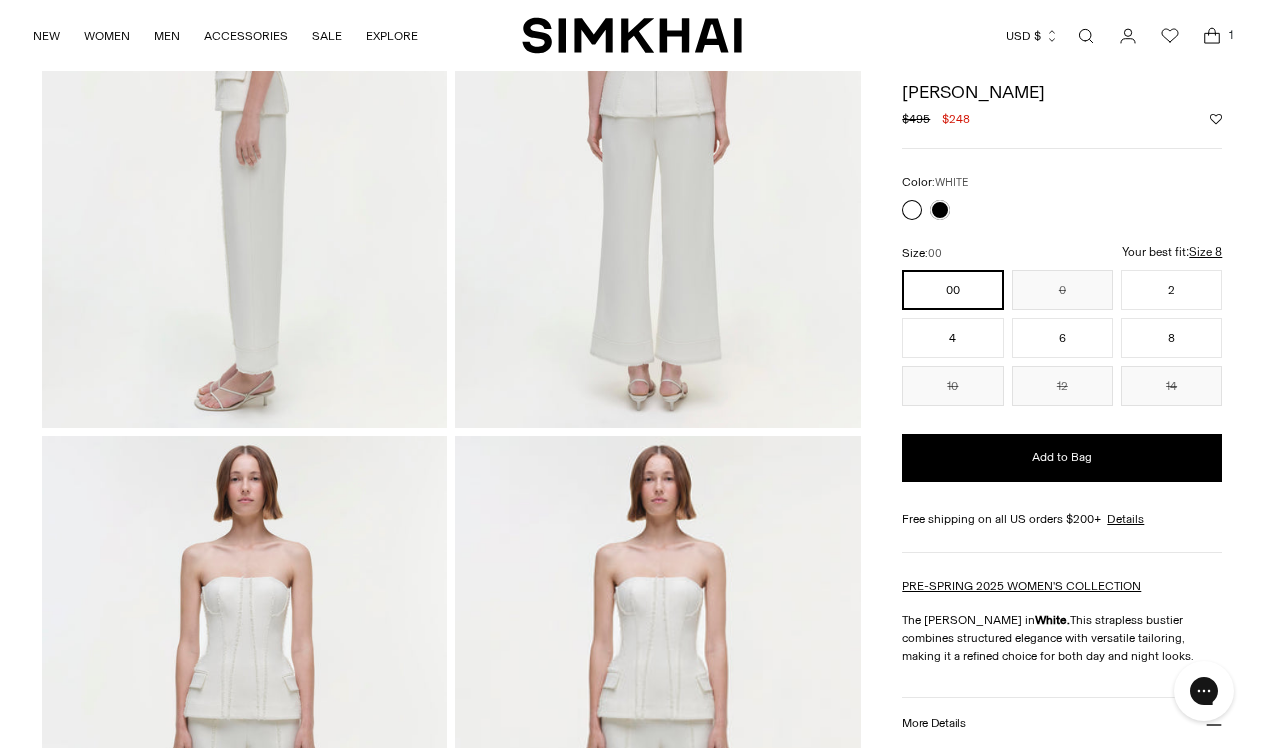 scroll, scrollTop: 941, scrollLeft: 0, axis: vertical 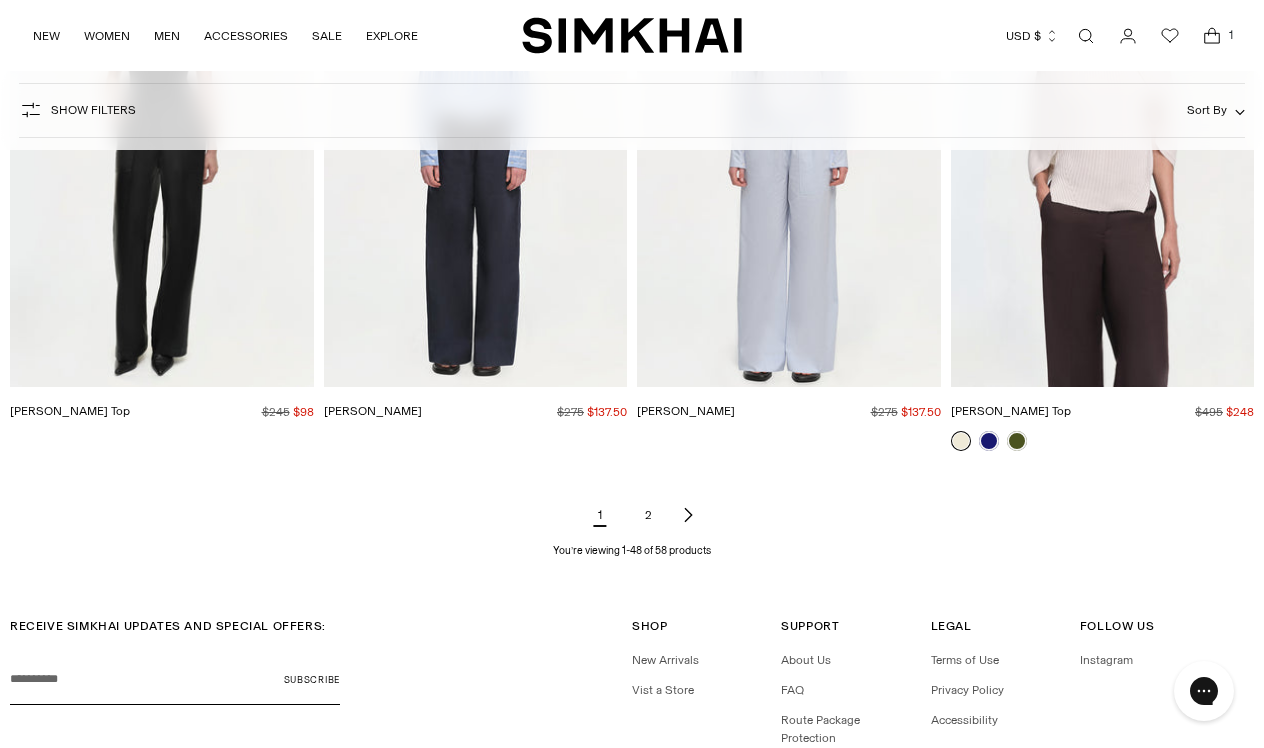 click on "2" at bounding box center (648, 515) 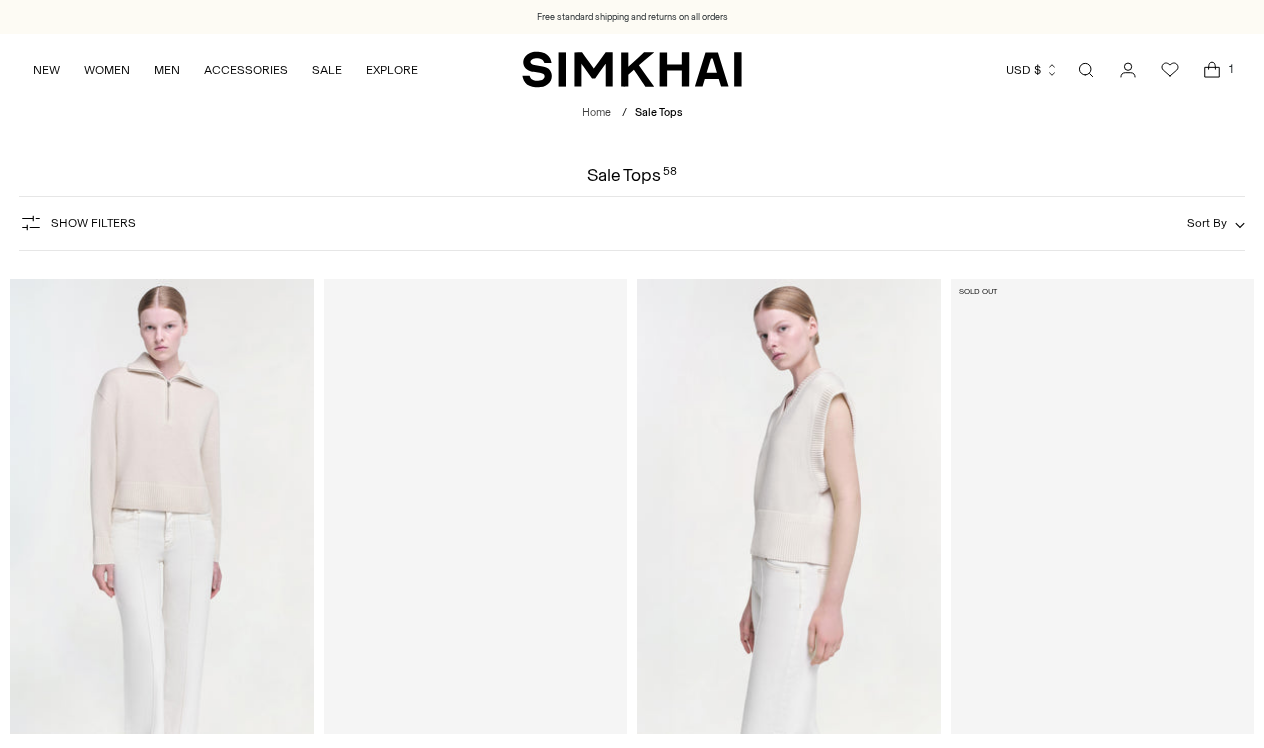 scroll, scrollTop: 0, scrollLeft: 0, axis: both 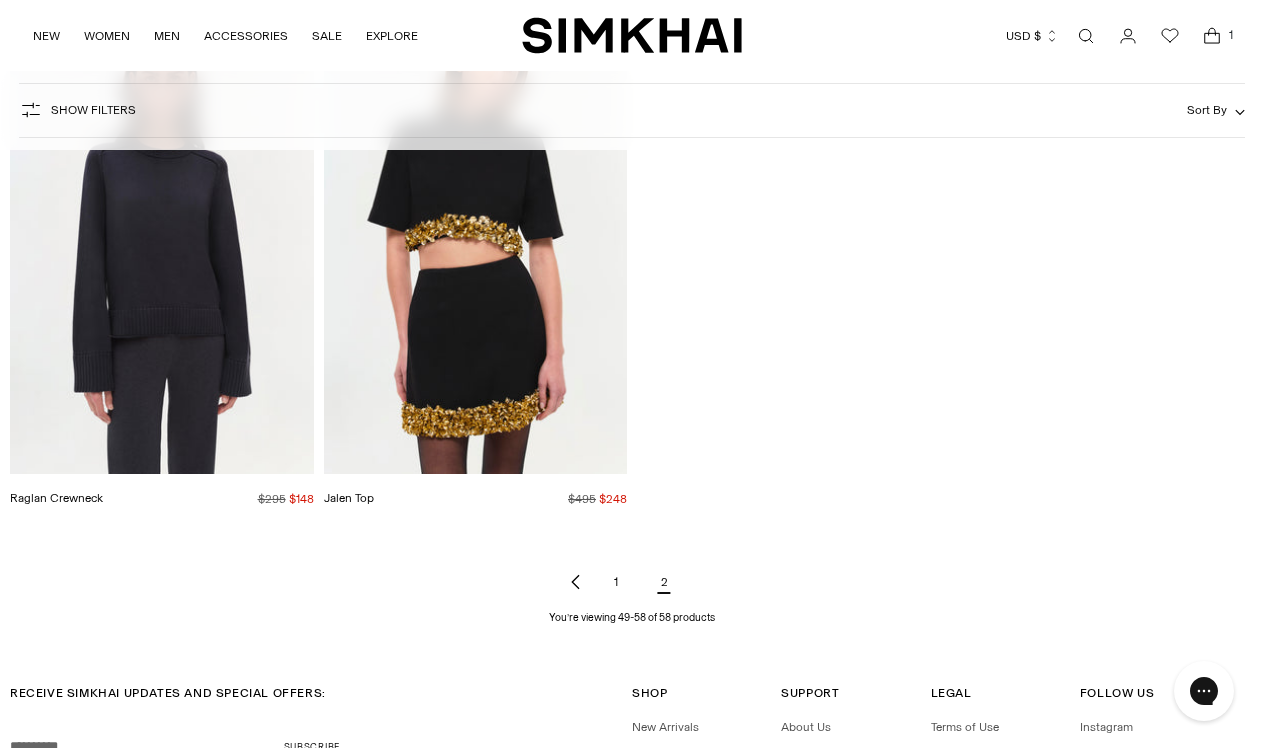 click on "1" at bounding box center [616, 582] 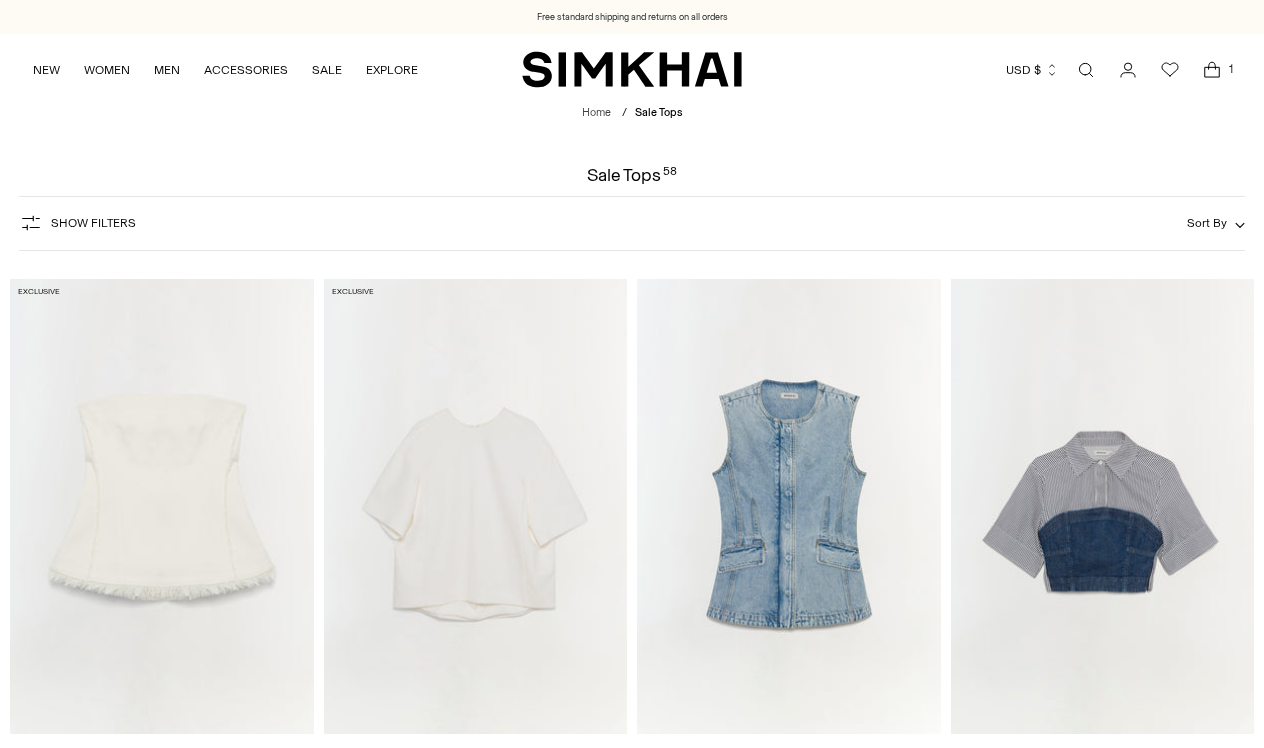 scroll, scrollTop: 0, scrollLeft: 0, axis: both 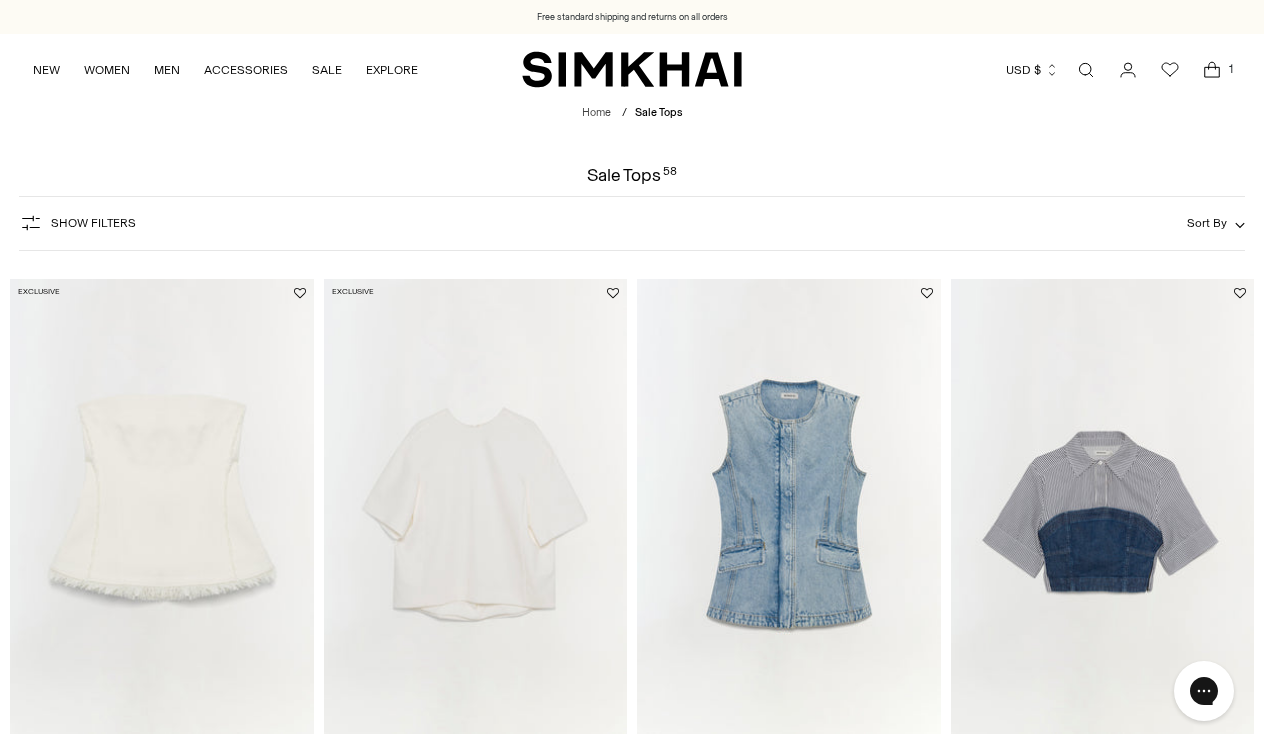 click 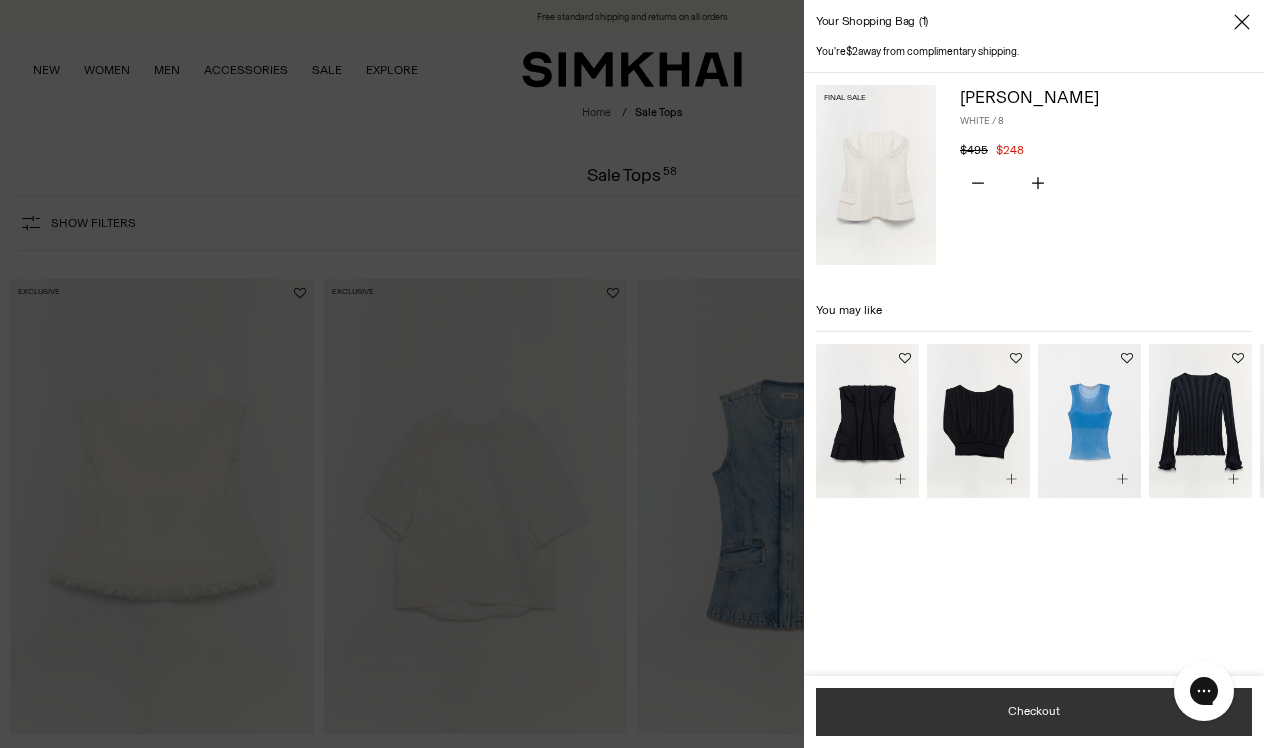 click on "Checkout" at bounding box center (1034, 712) 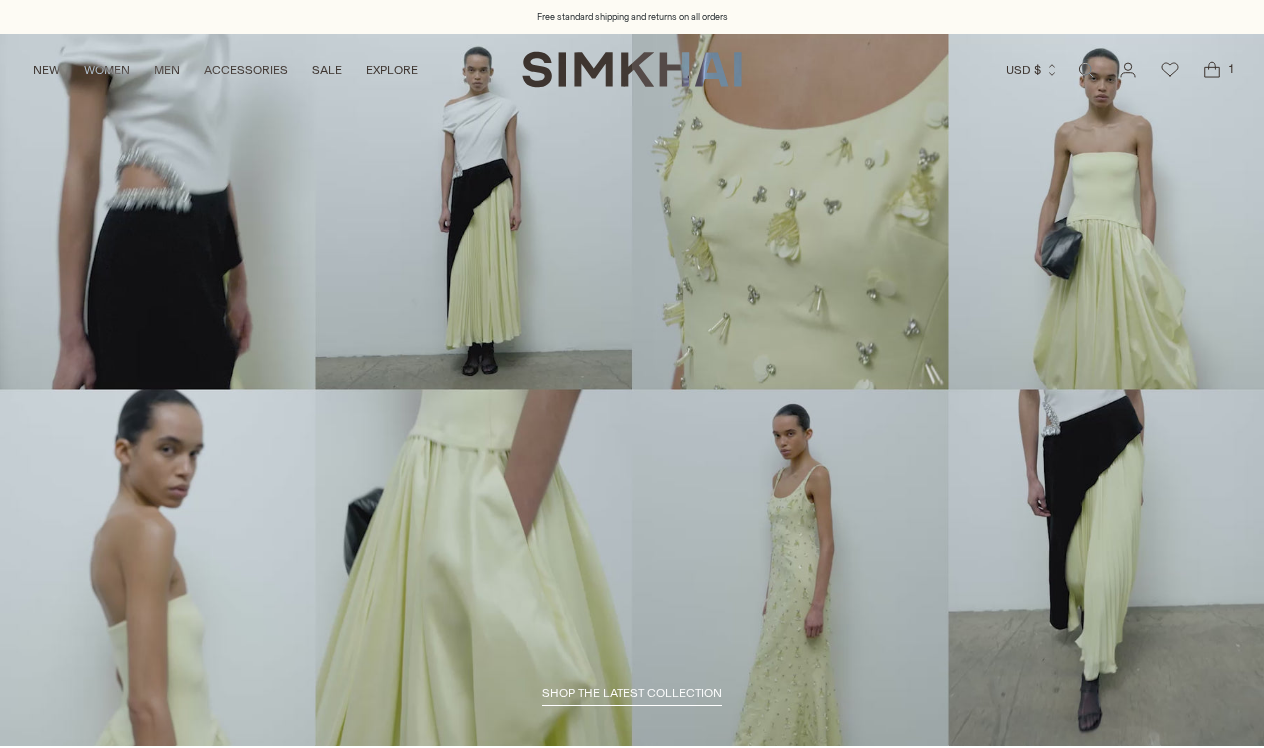 scroll, scrollTop: 0, scrollLeft: 0, axis: both 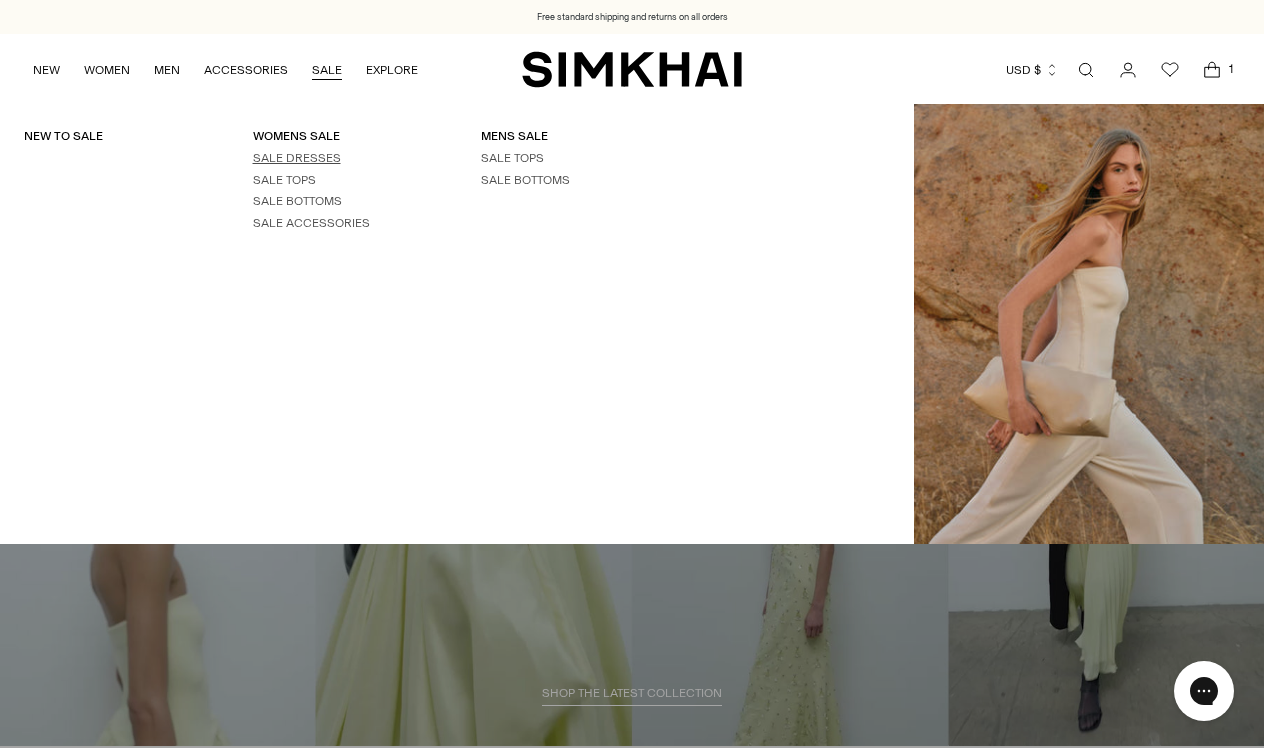 click on "SALE DRESSES" at bounding box center (297, 158) 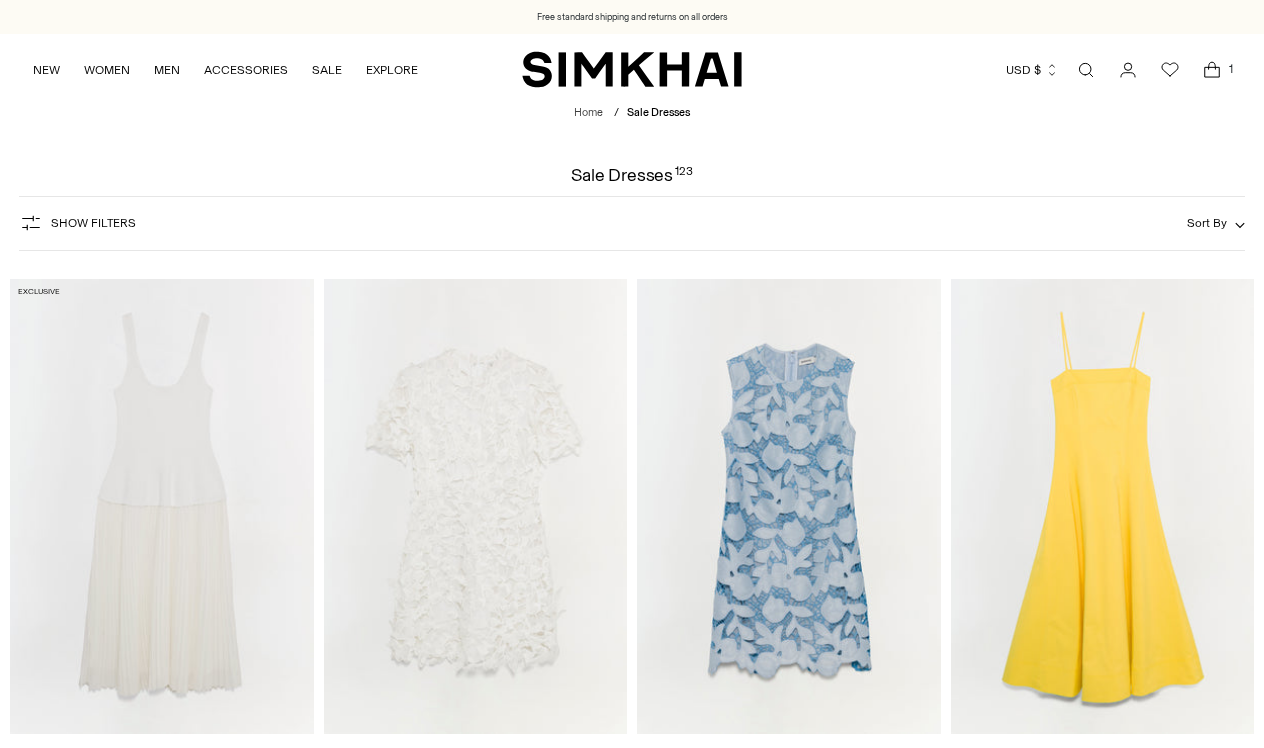 scroll, scrollTop: 0, scrollLeft: 0, axis: both 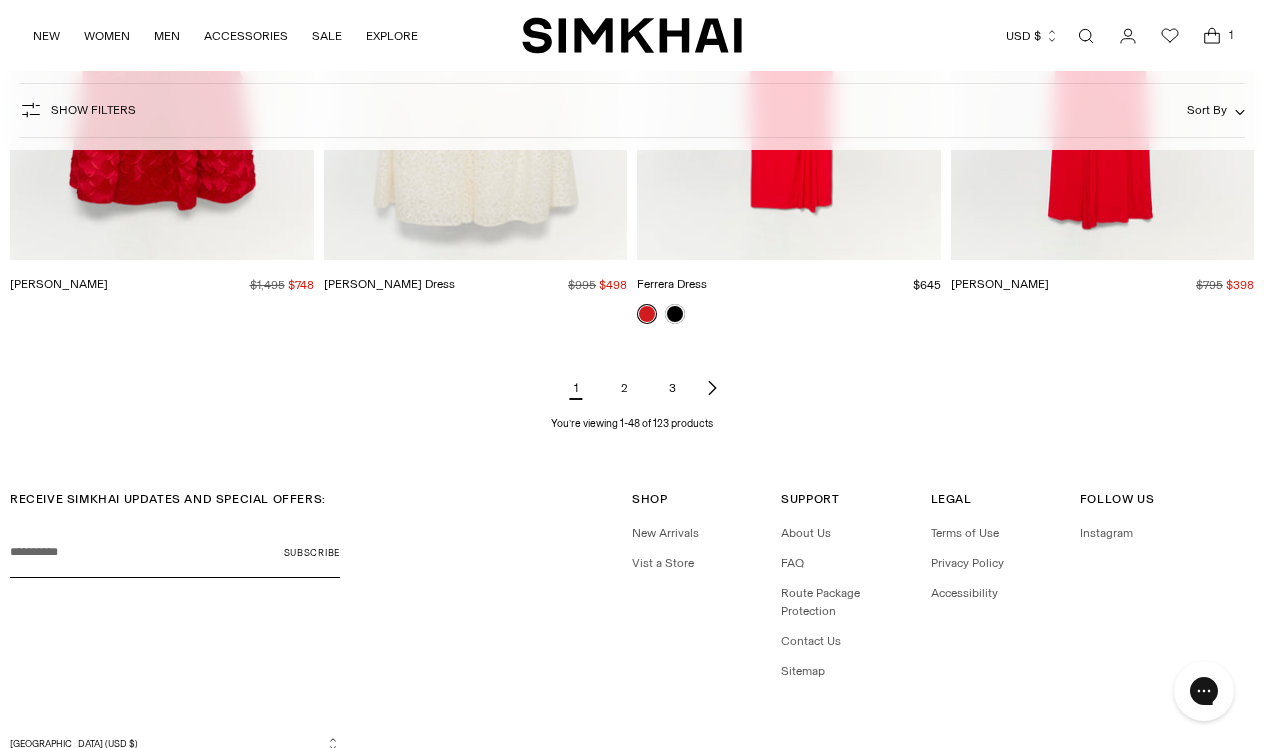 click on "2" at bounding box center [624, 388] 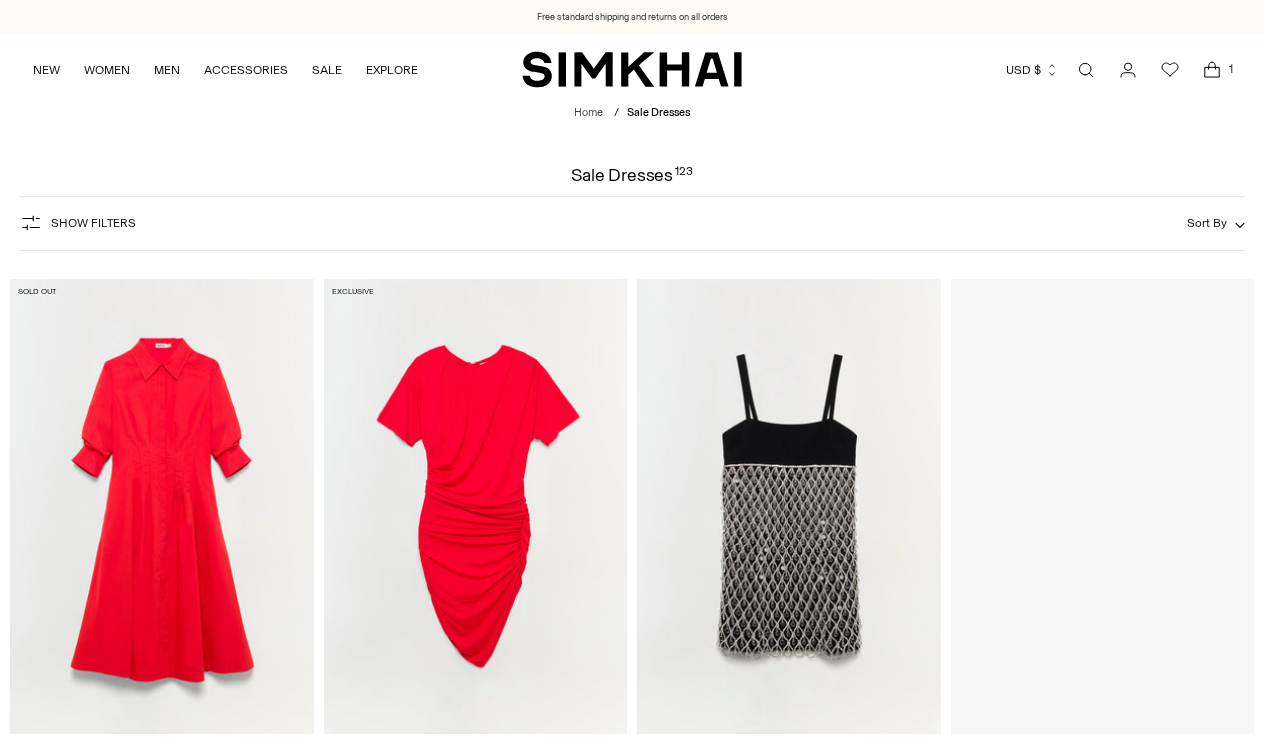 scroll, scrollTop: 0, scrollLeft: 0, axis: both 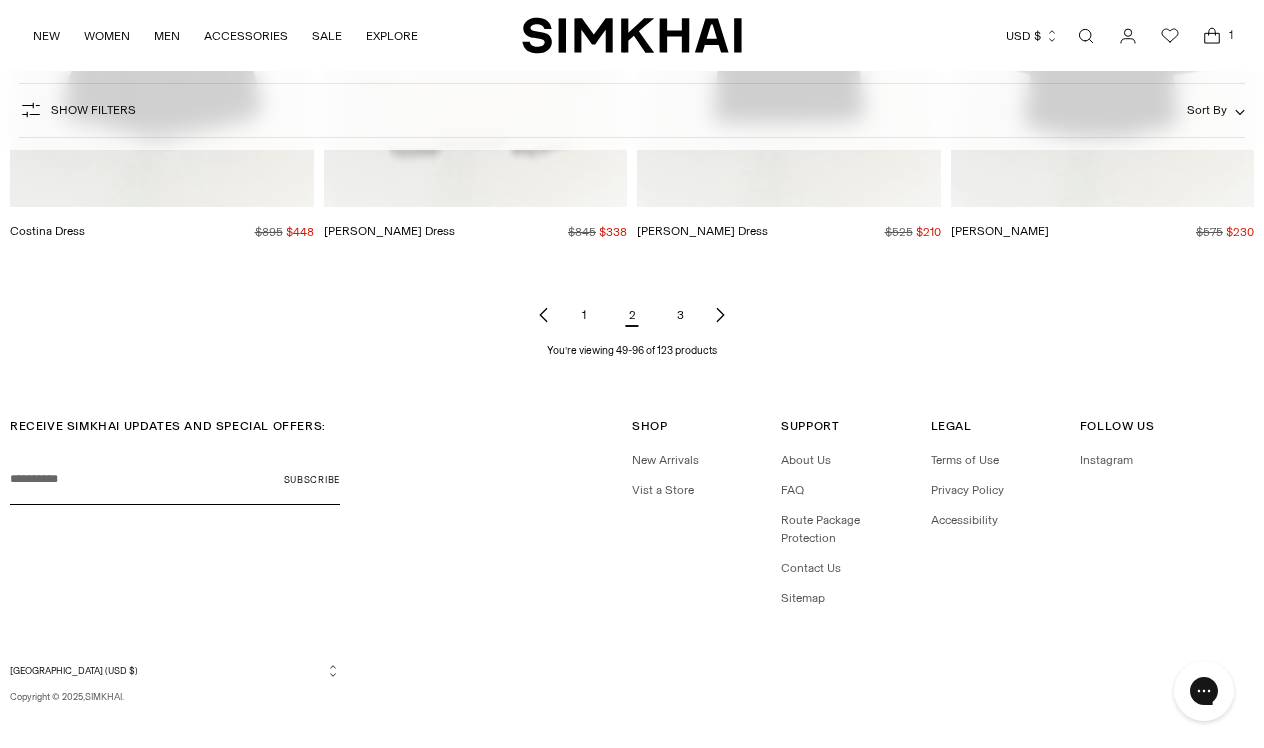 click on "3" at bounding box center [680, 315] 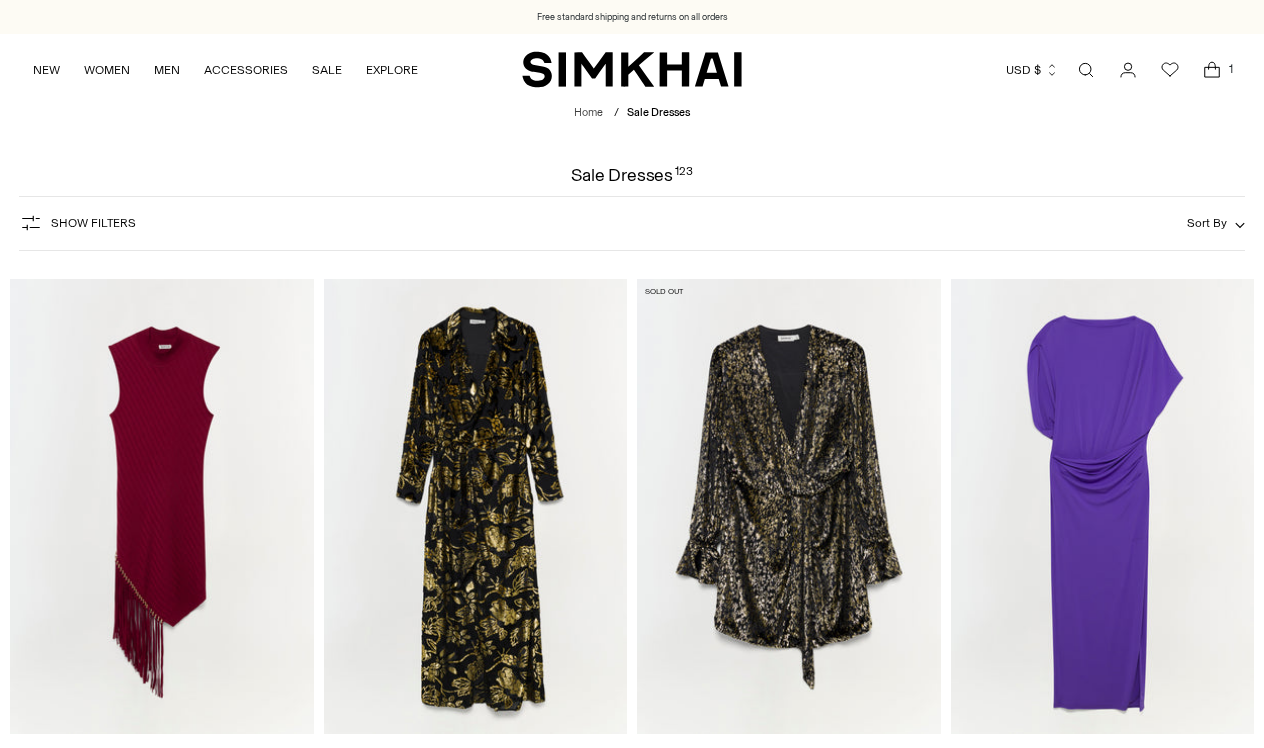 scroll, scrollTop: 0, scrollLeft: 0, axis: both 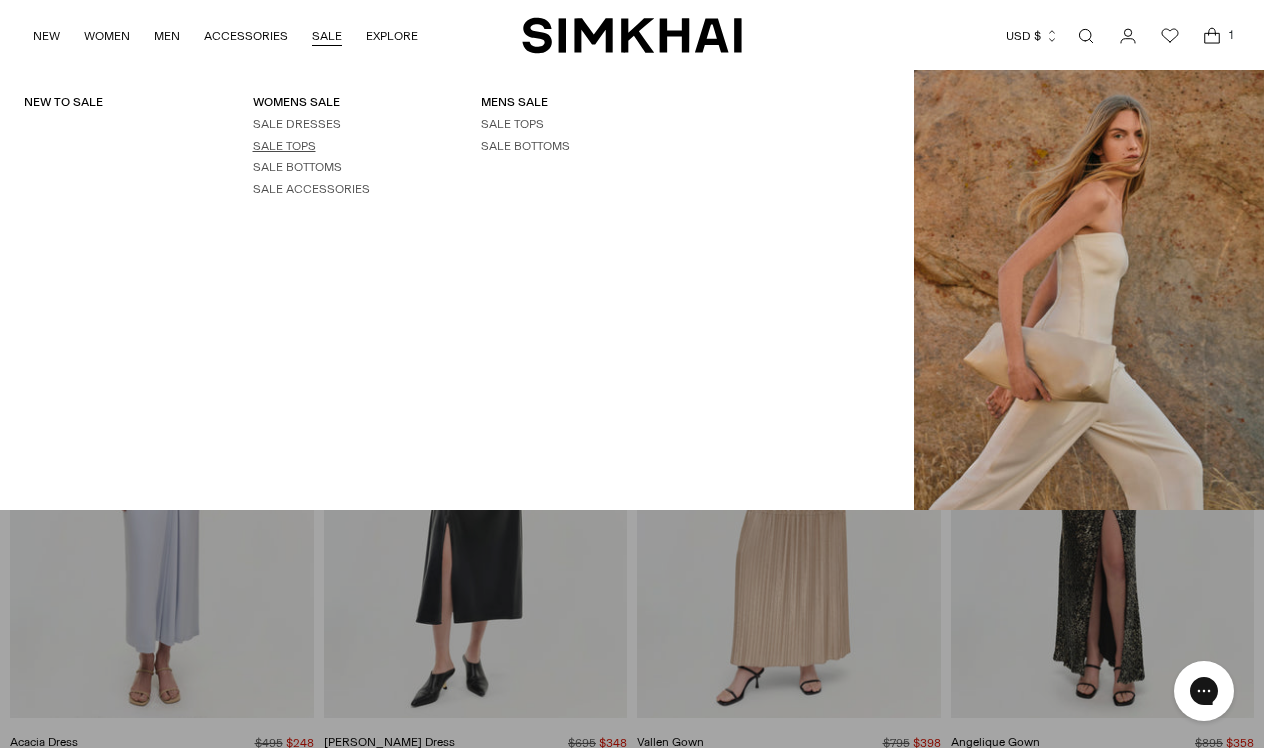 click on "SALE TOPS" at bounding box center (284, 146) 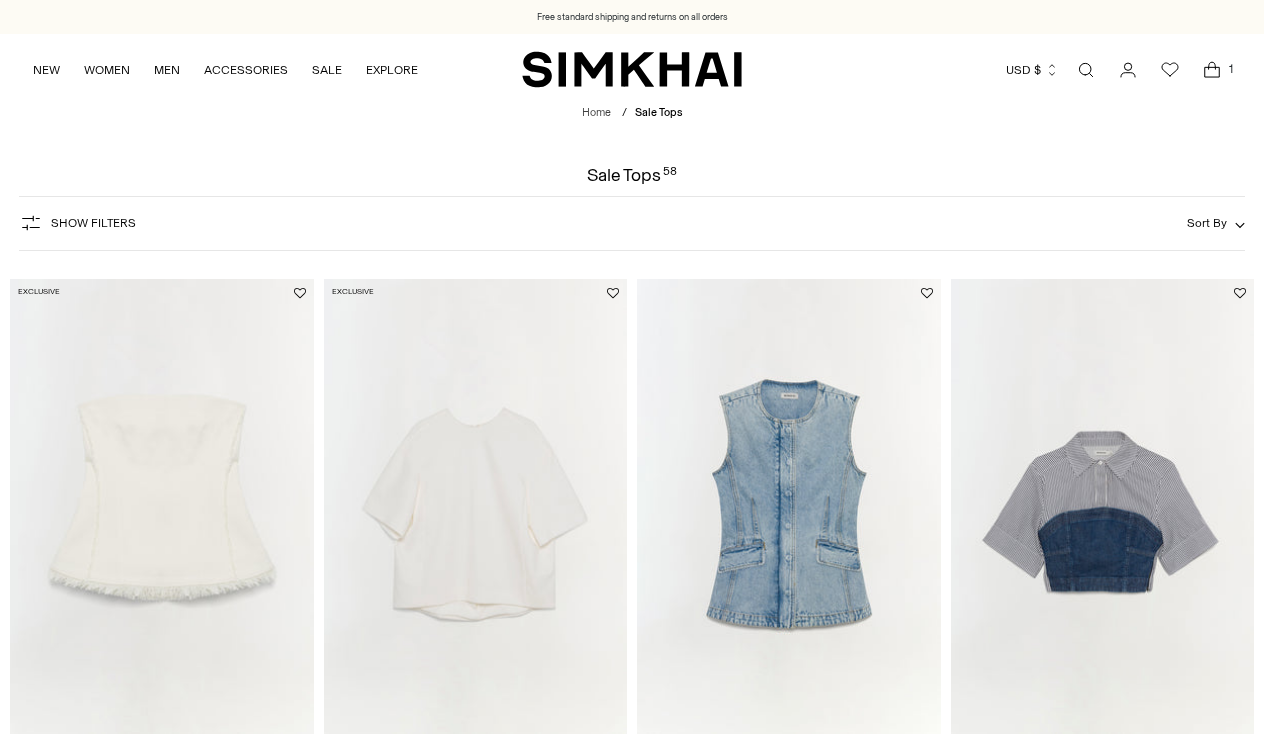 scroll, scrollTop: 104, scrollLeft: 0, axis: vertical 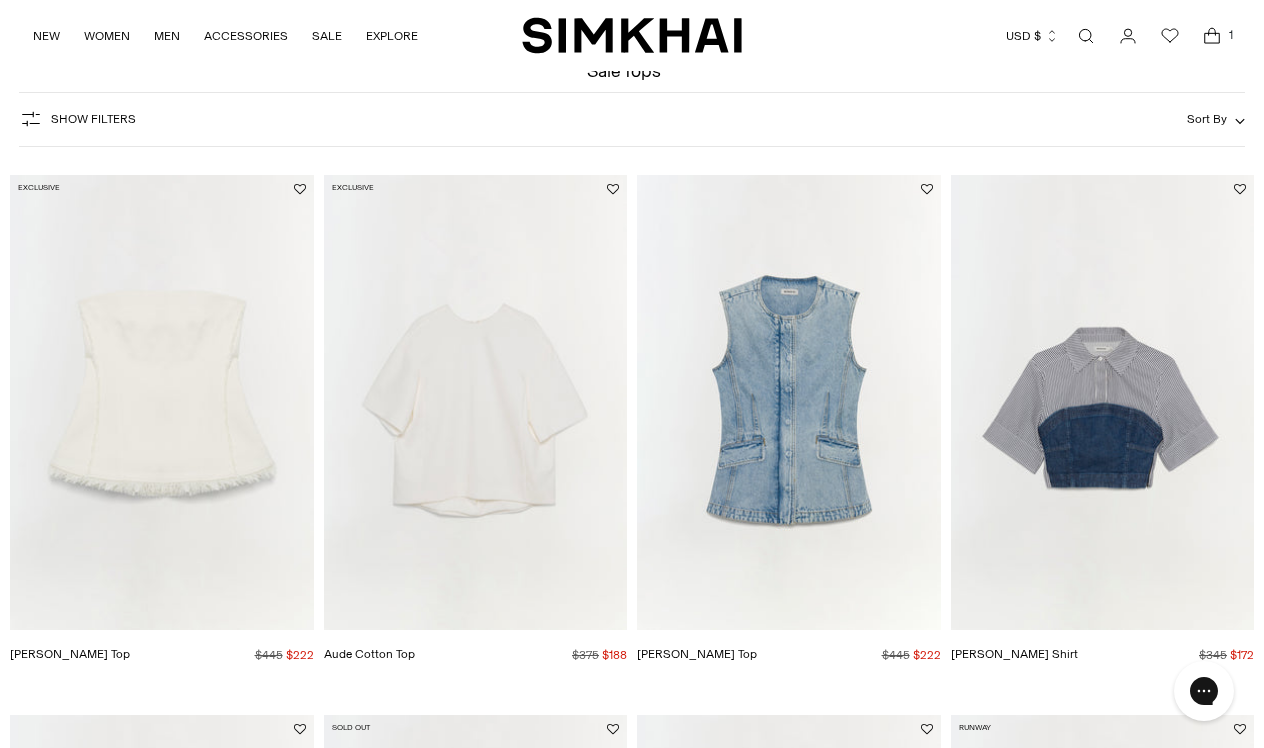click at bounding box center (0, 0) 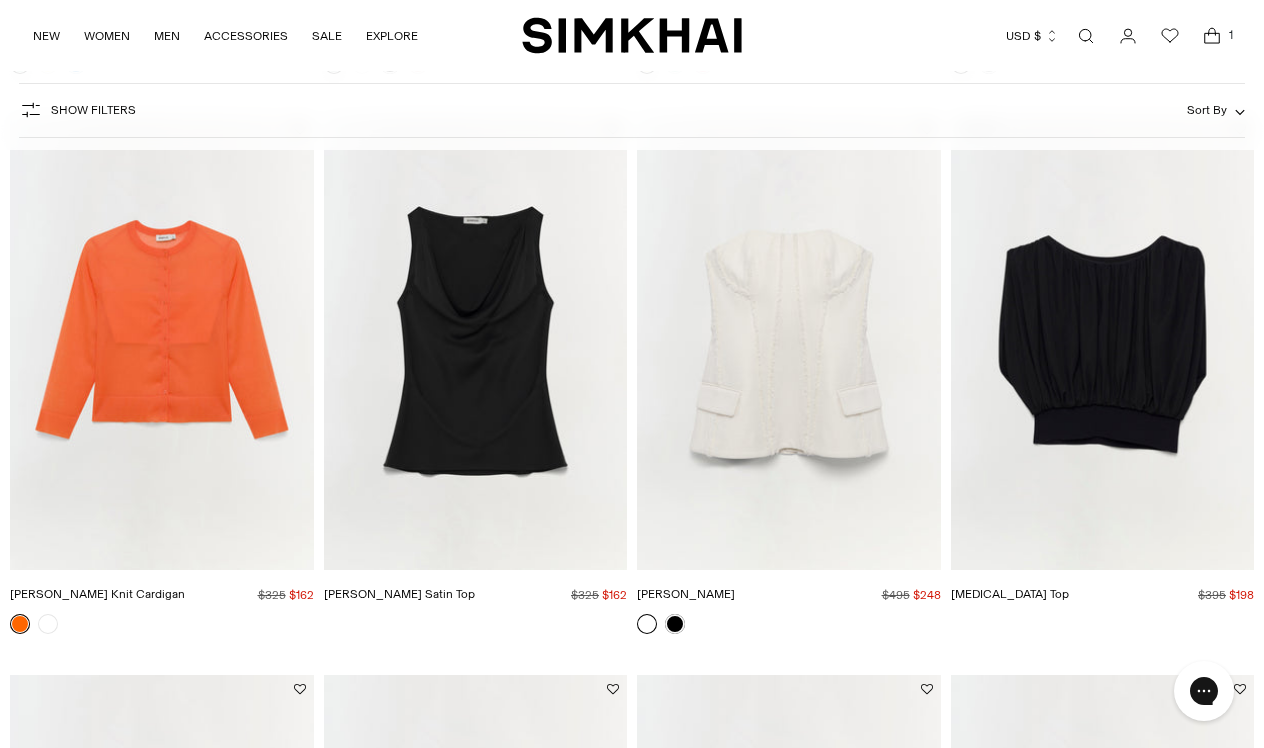 scroll, scrollTop: 1827, scrollLeft: 0, axis: vertical 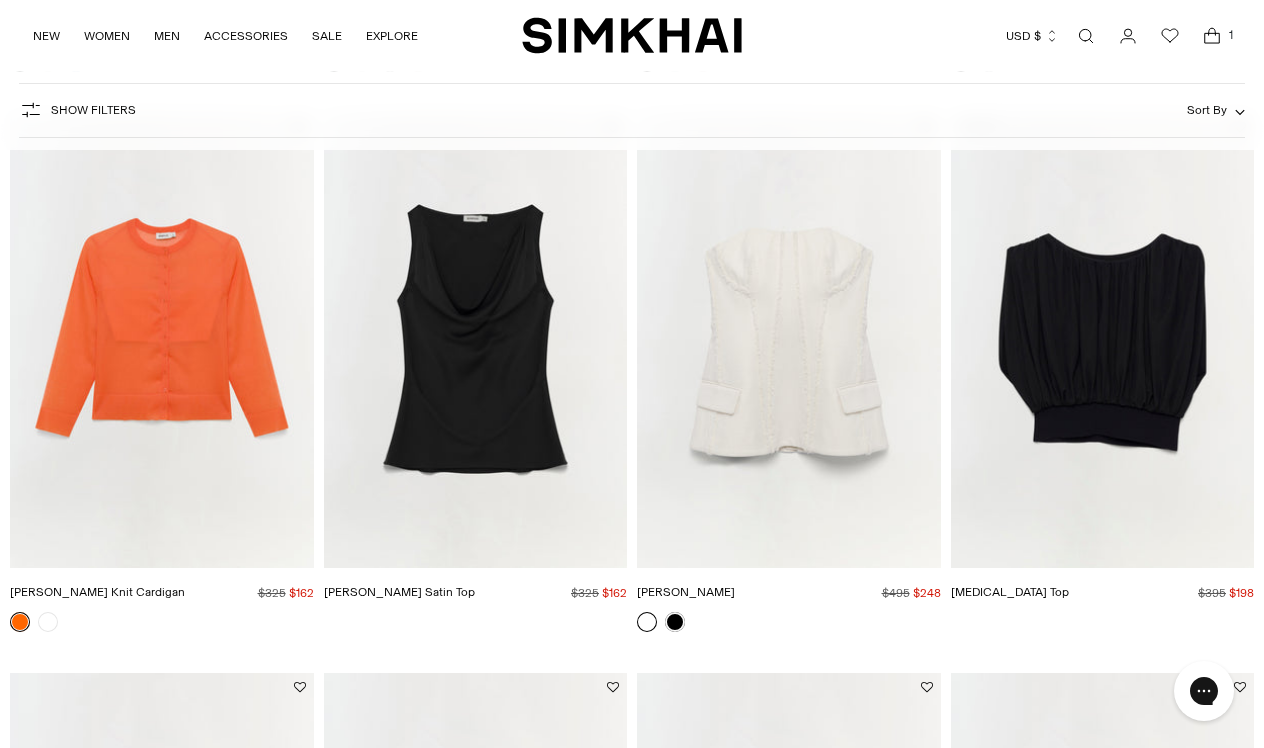 click at bounding box center [0, 0] 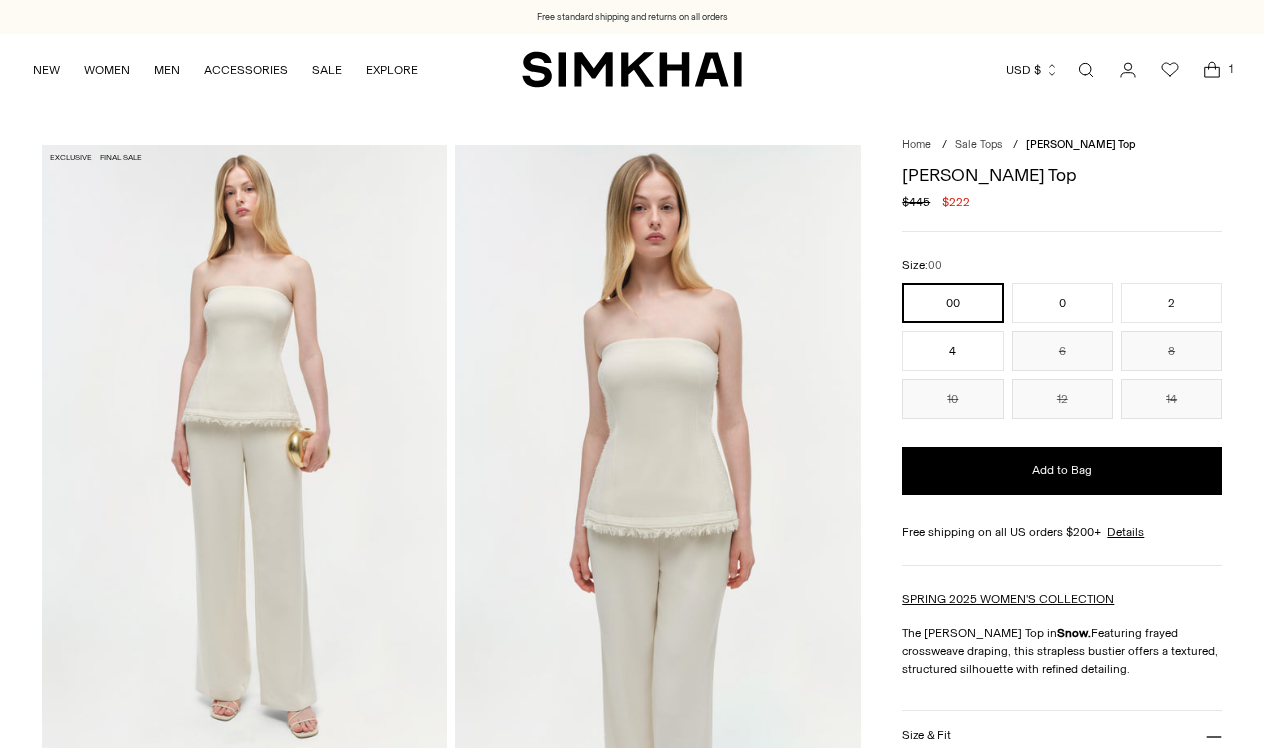 scroll, scrollTop: 0, scrollLeft: 0, axis: both 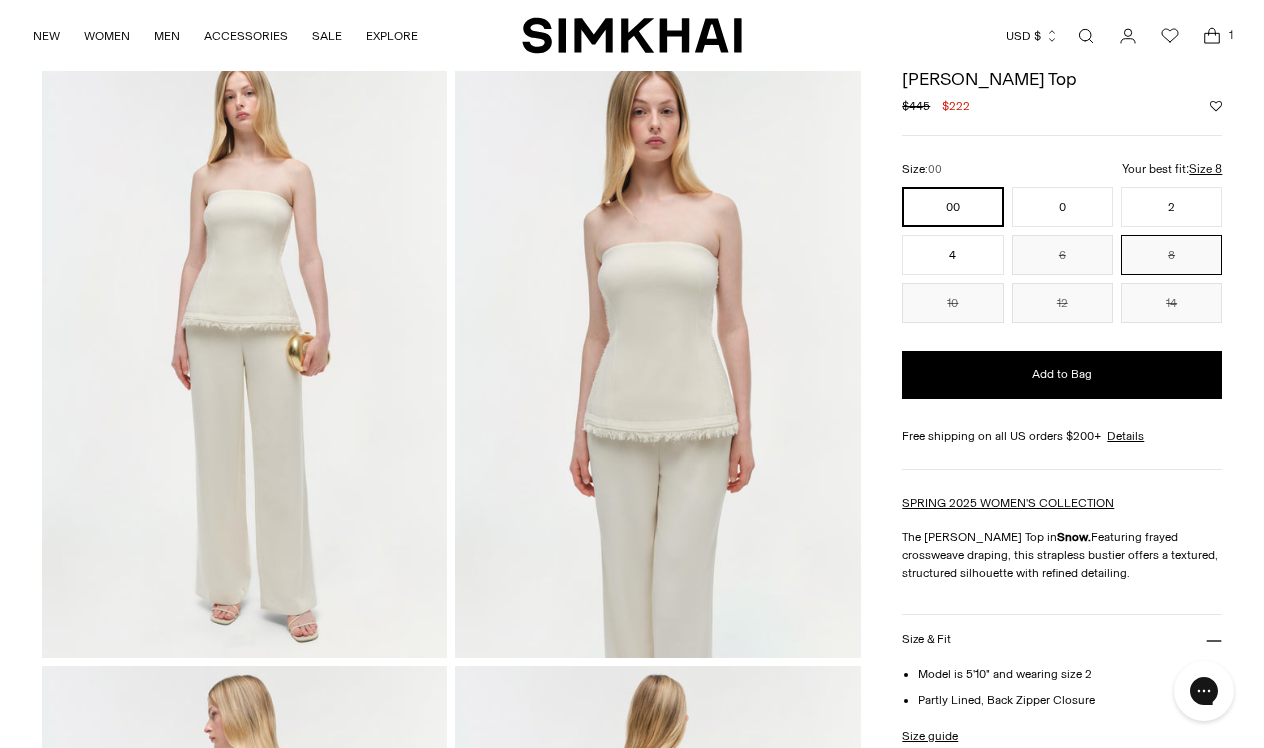 click on "8" at bounding box center (1171, 255) 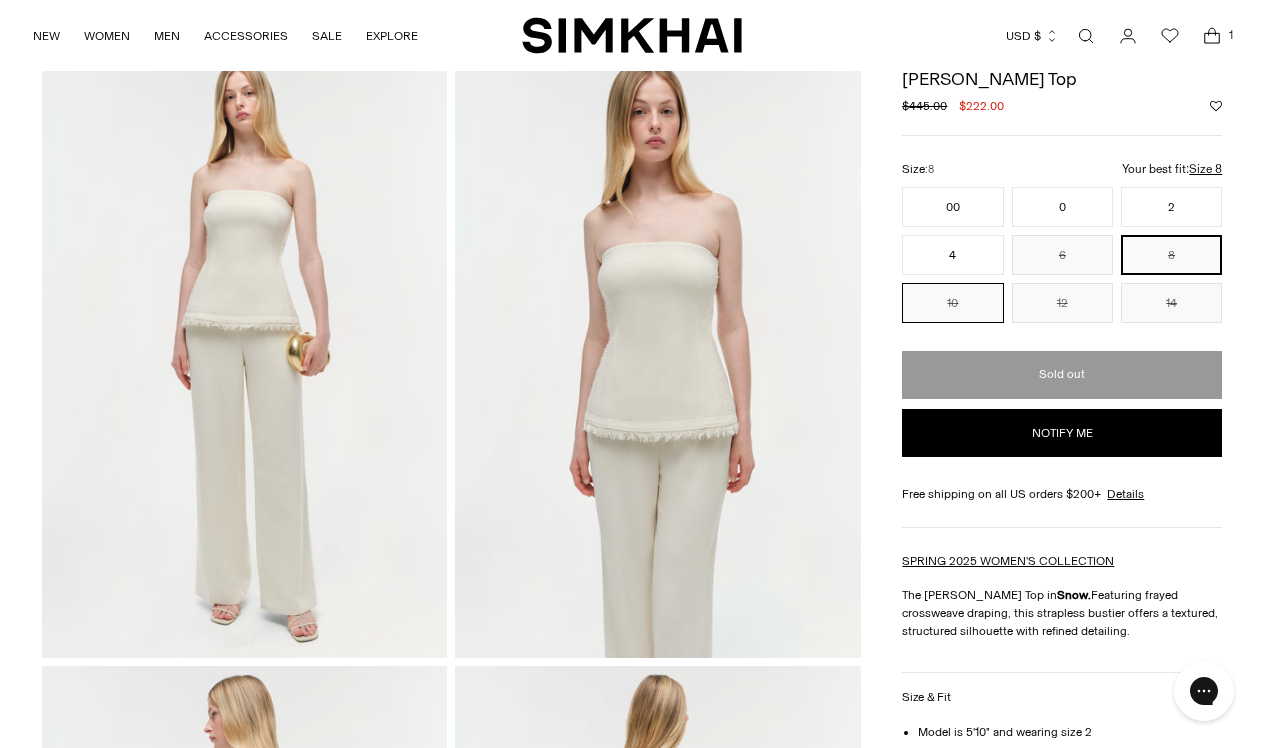 click on "10" at bounding box center (952, 303) 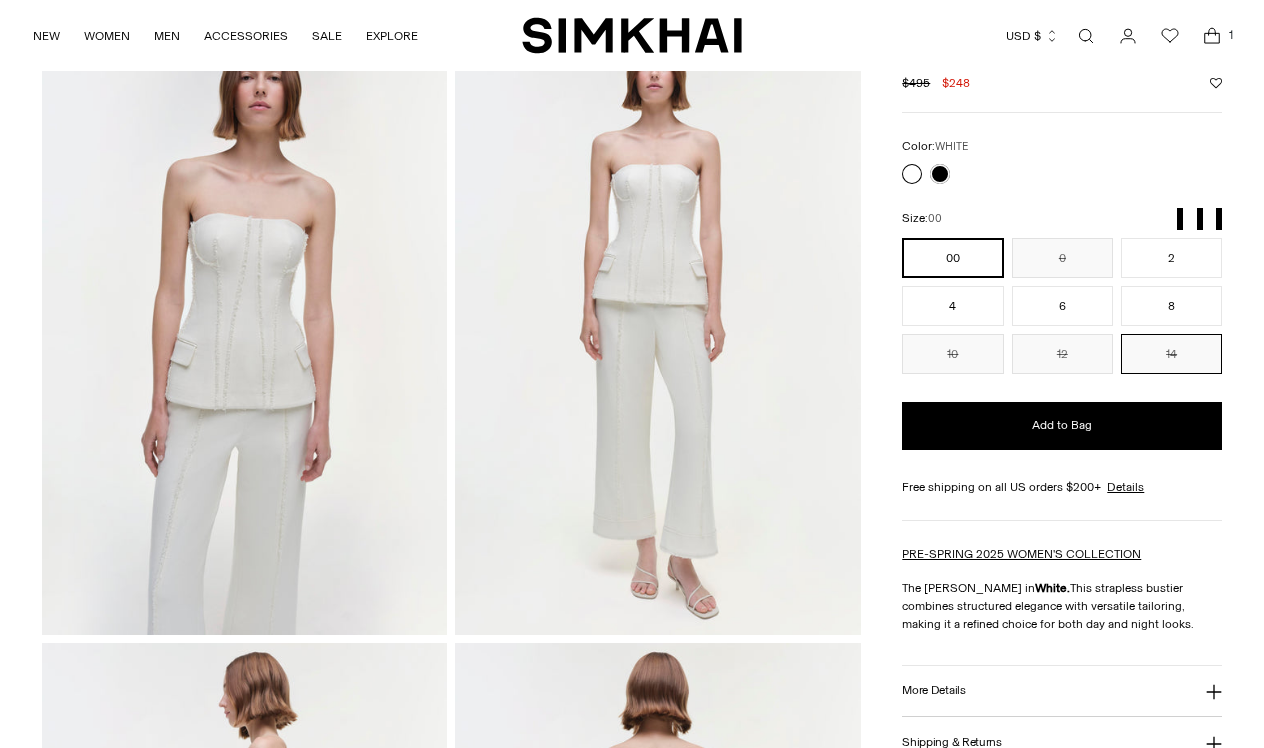 scroll, scrollTop: 119, scrollLeft: 0, axis: vertical 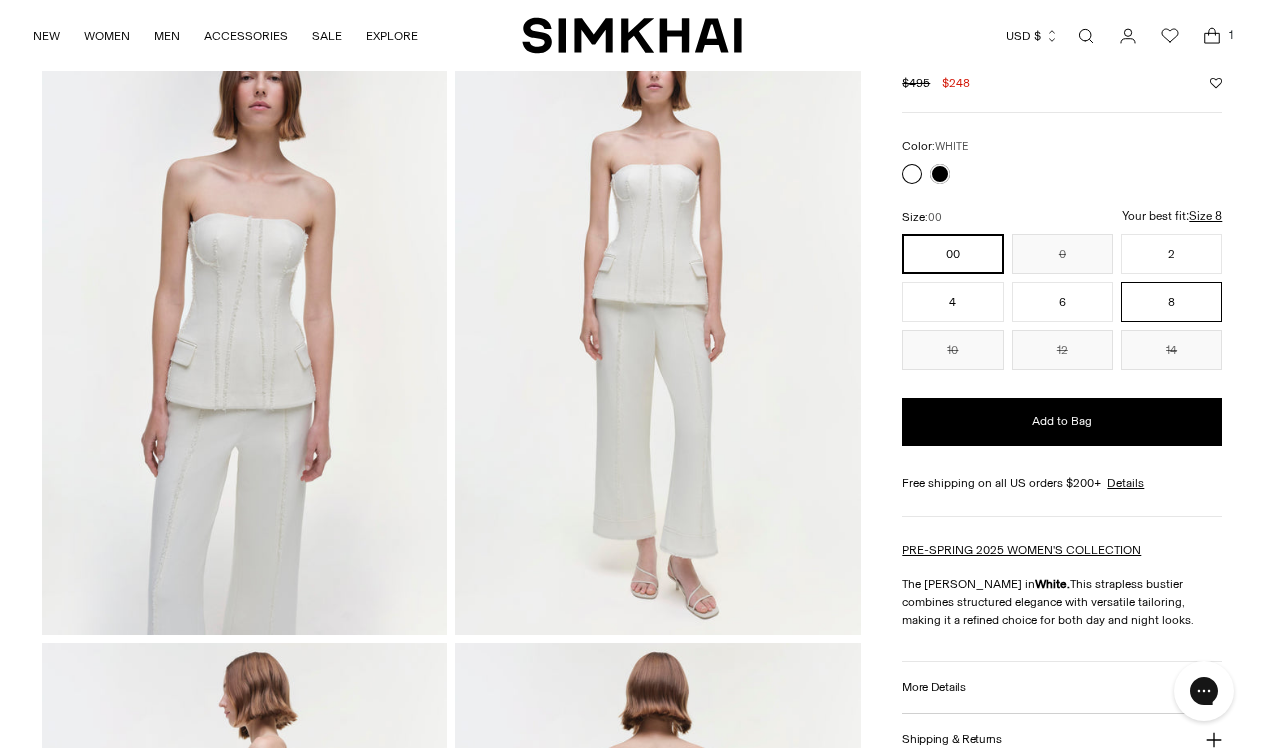 click on "8" at bounding box center [1171, 302] 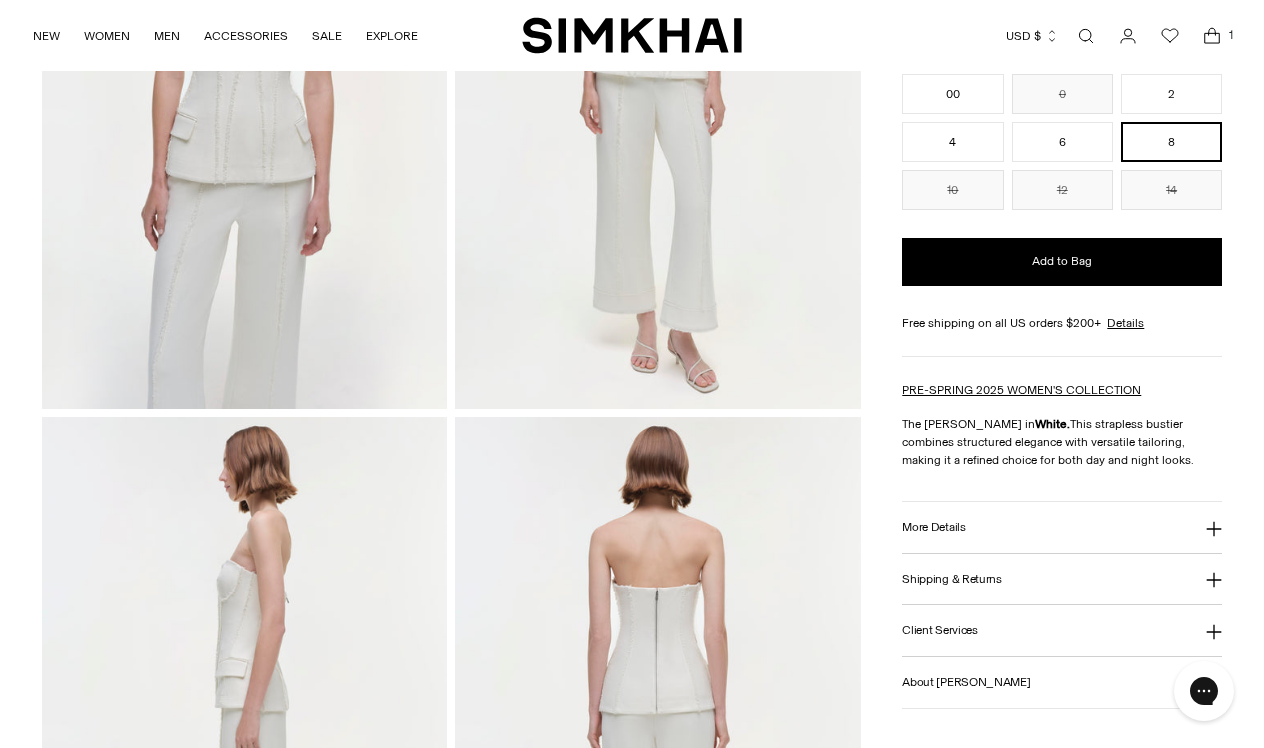 scroll, scrollTop: 343, scrollLeft: 0, axis: vertical 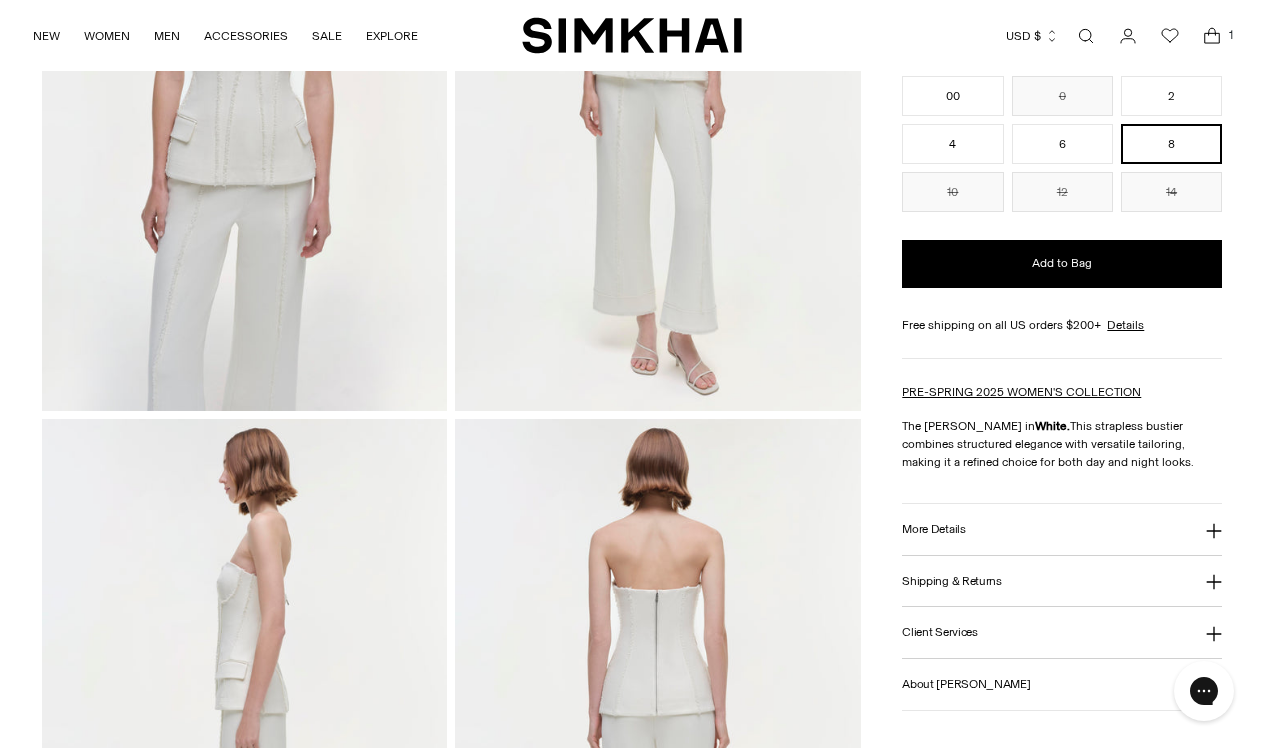click 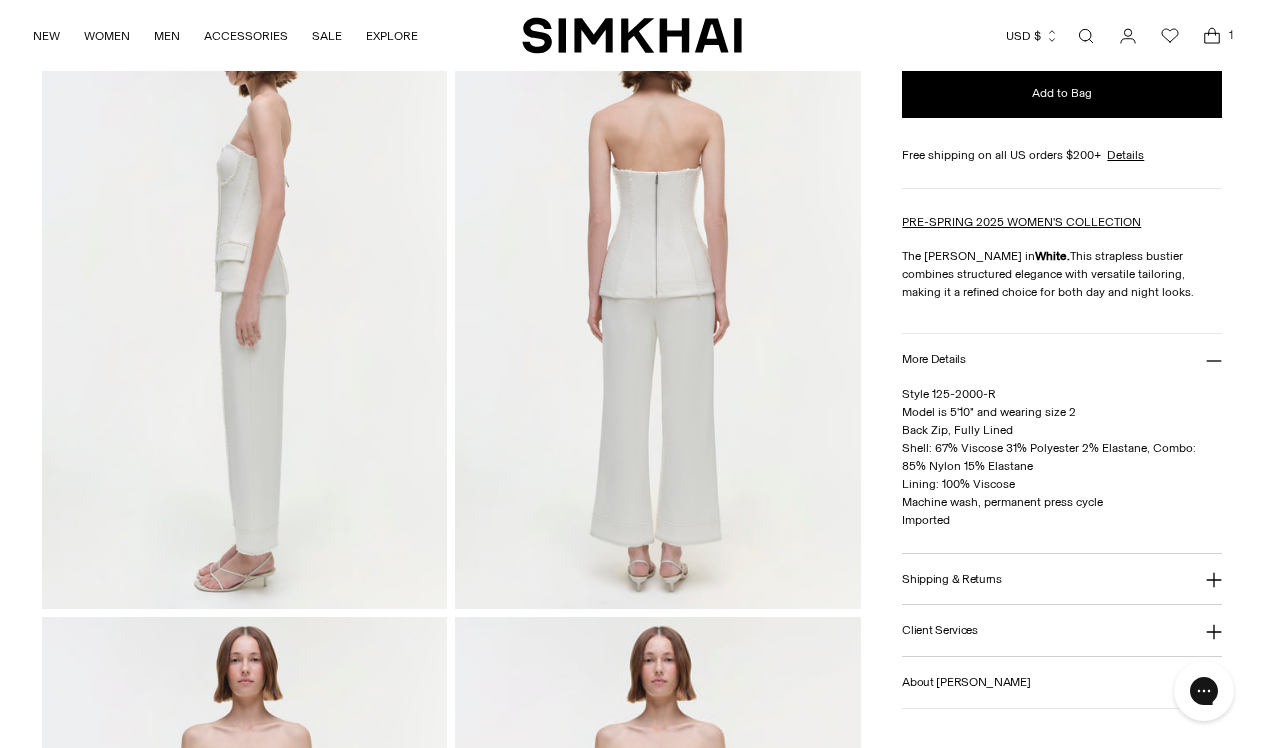 scroll, scrollTop: 762, scrollLeft: 0, axis: vertical 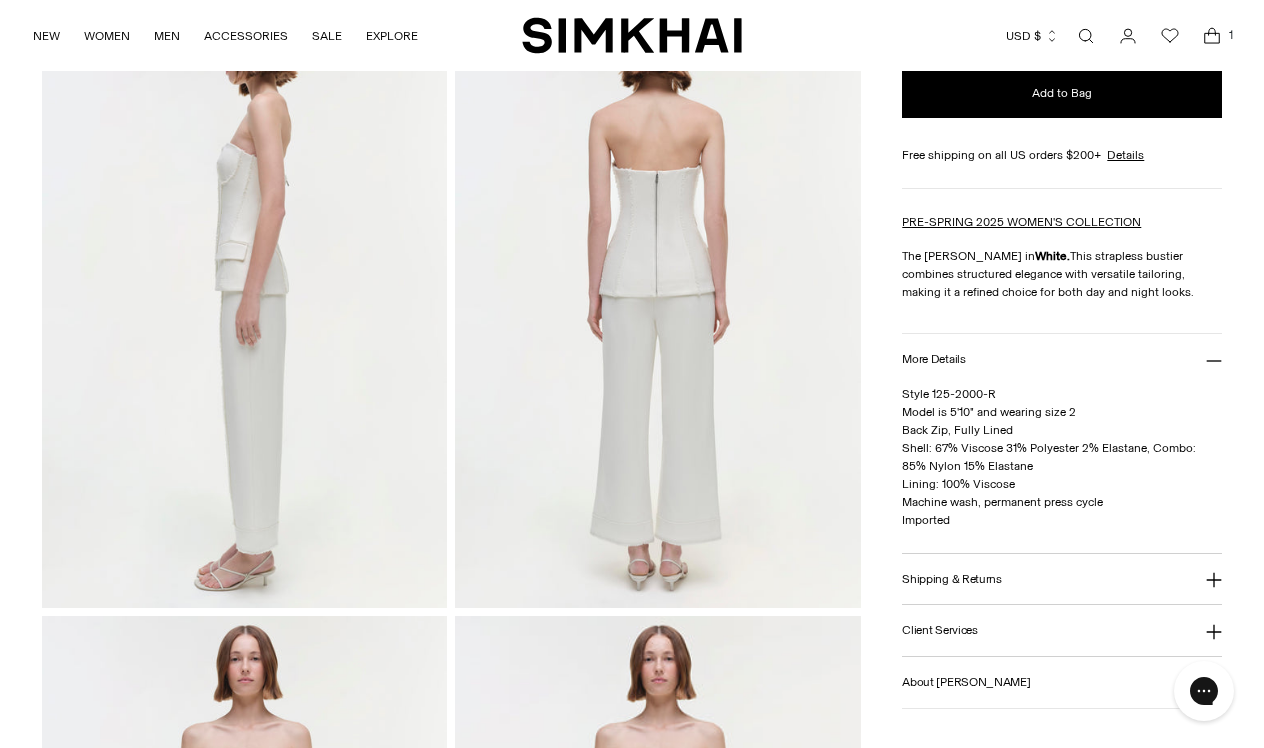 click on "Shipping & Returns" at bounding box center (952, 578) 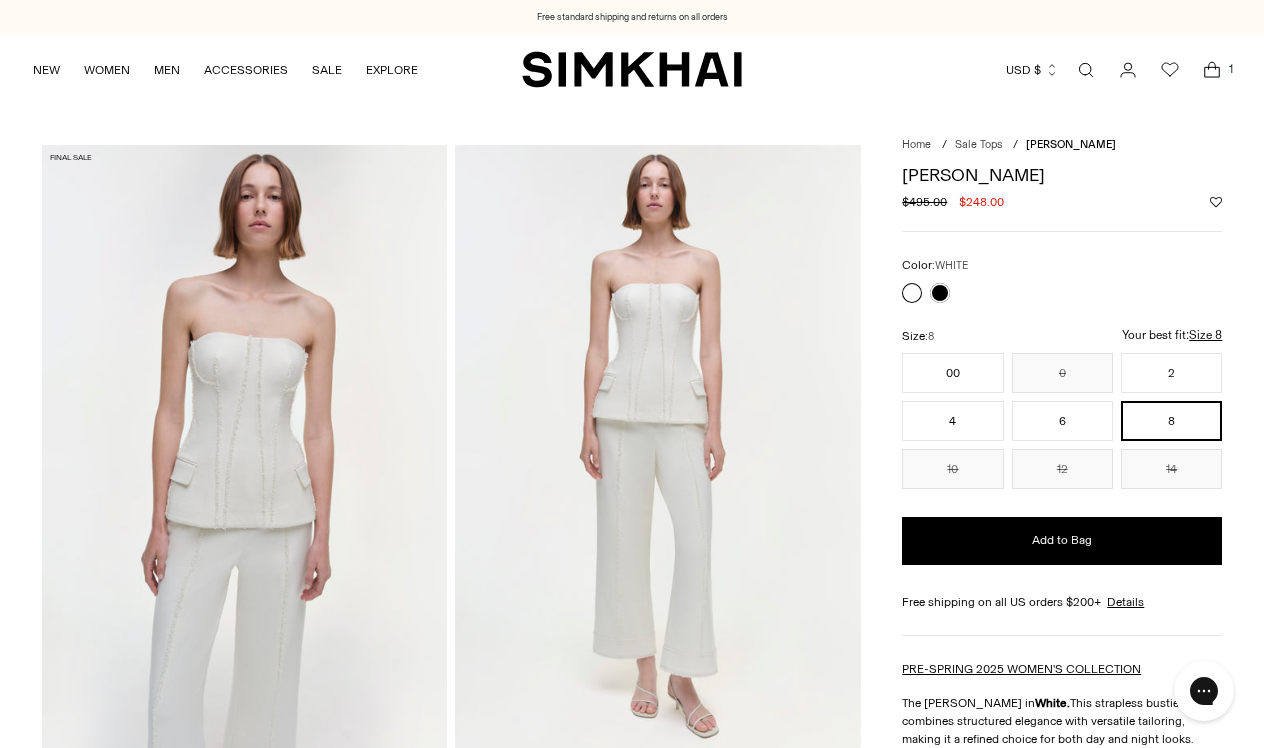 scroll, scrollTop: 0, scrollLeft: 0, axis: both 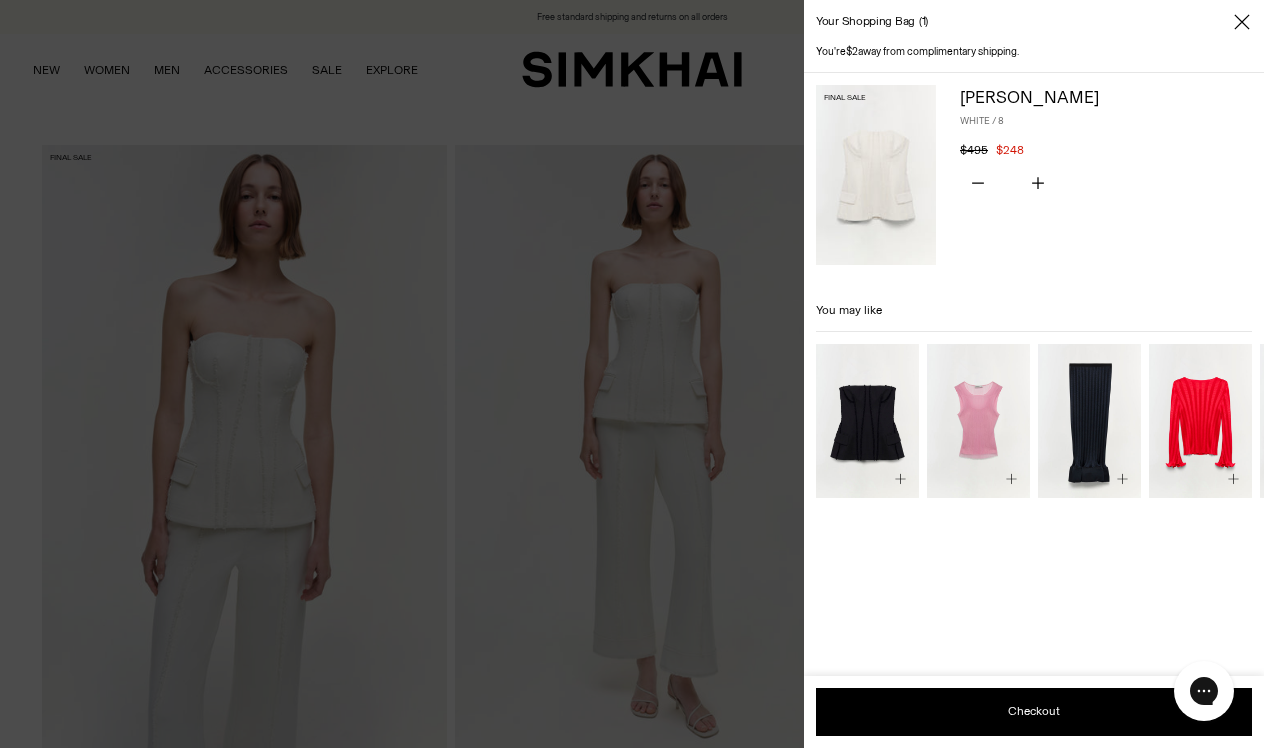click 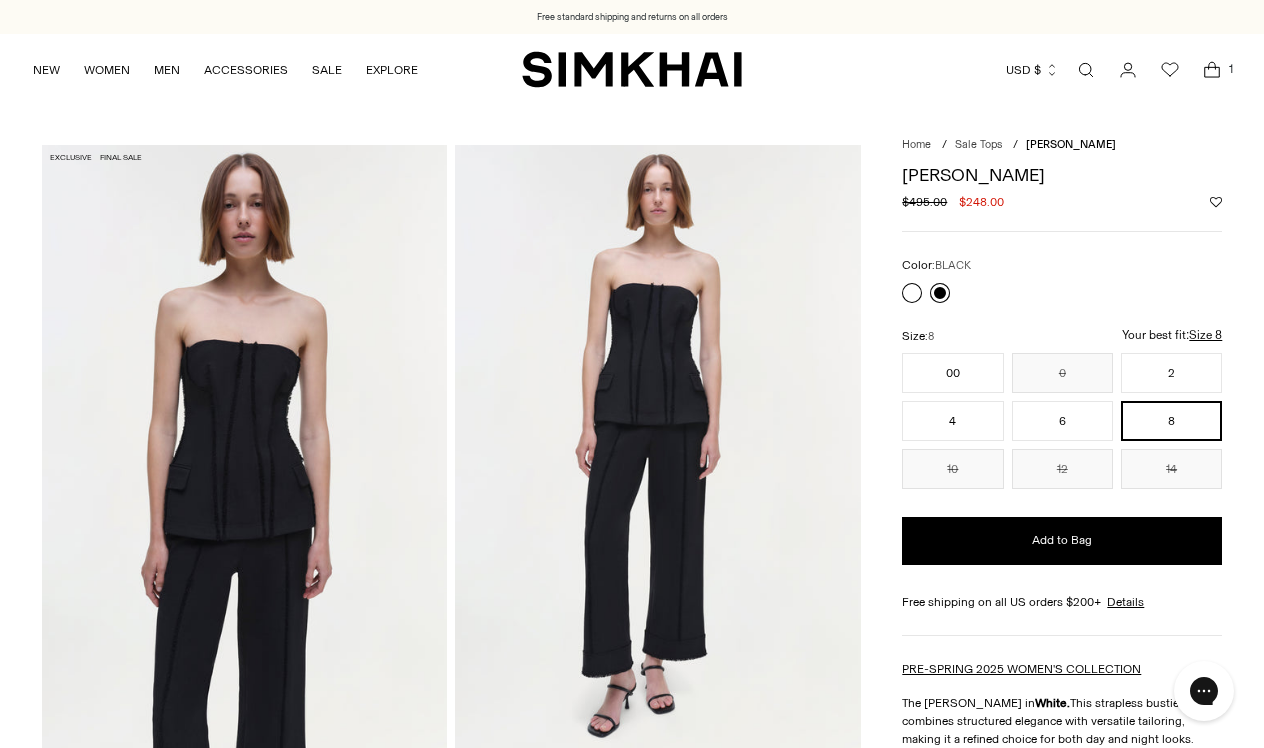 click at bounding box center [940, 293] 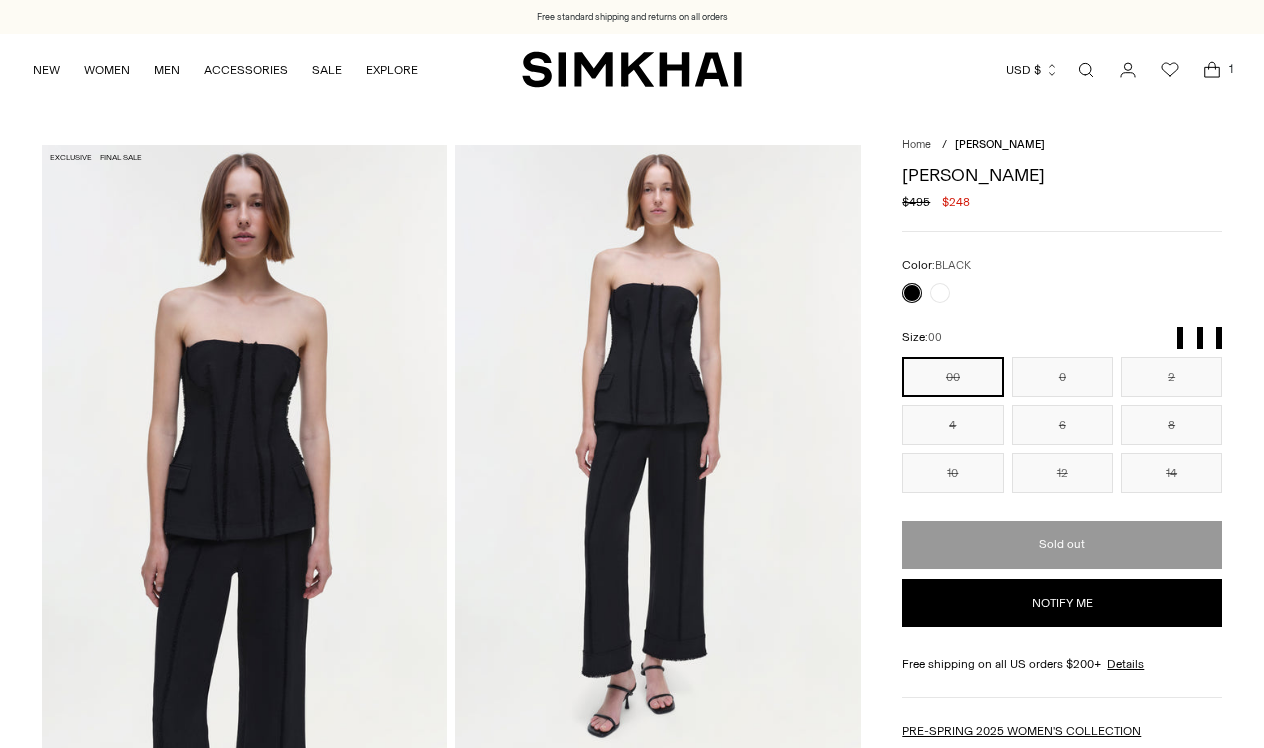 scroll, scrollTop: 0, scrollLeft: 0, axis: both 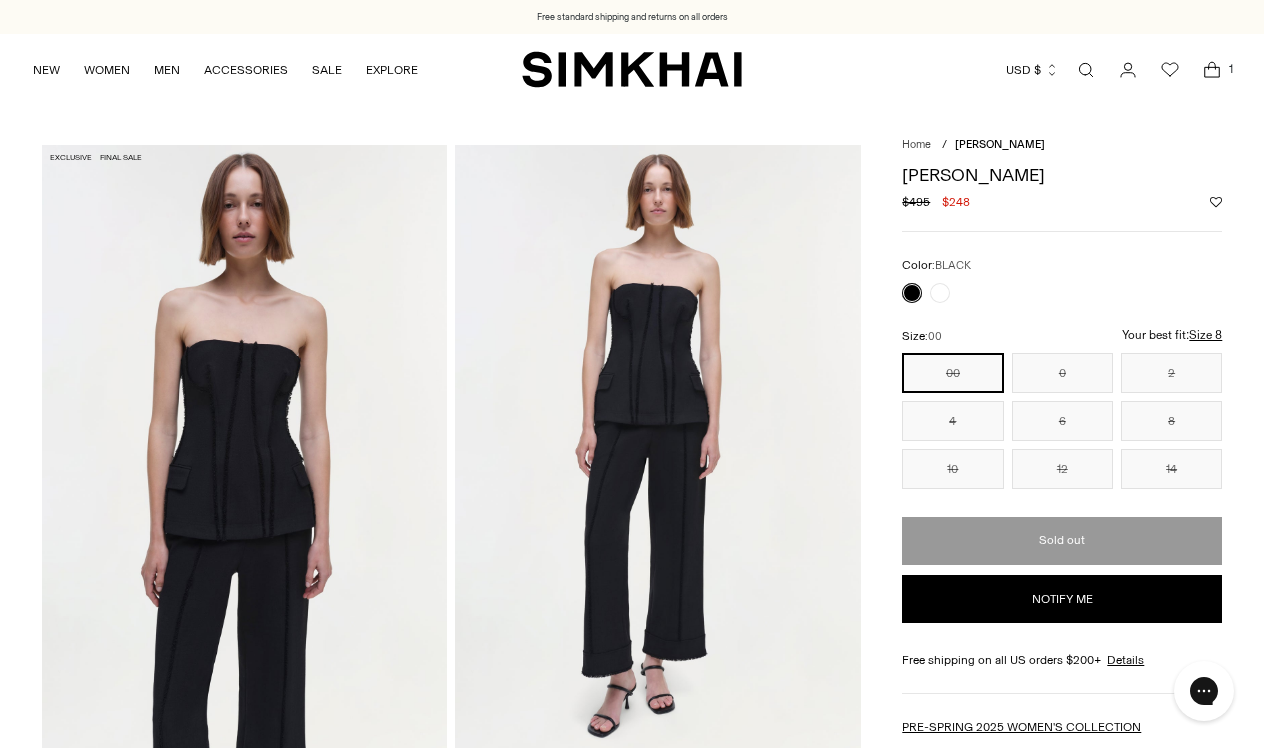 click at bounding box center [912, 293] 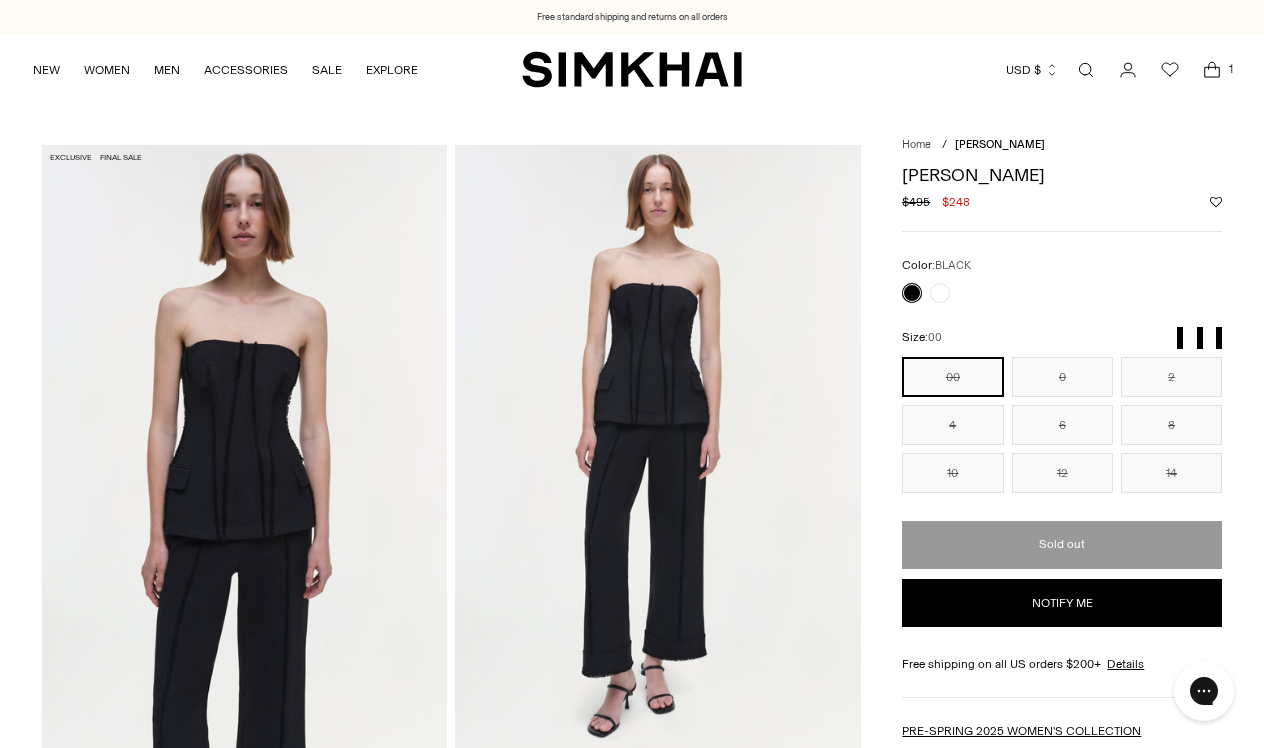scroll, scrollTop: 0, scrollLeft: 0, axis: both 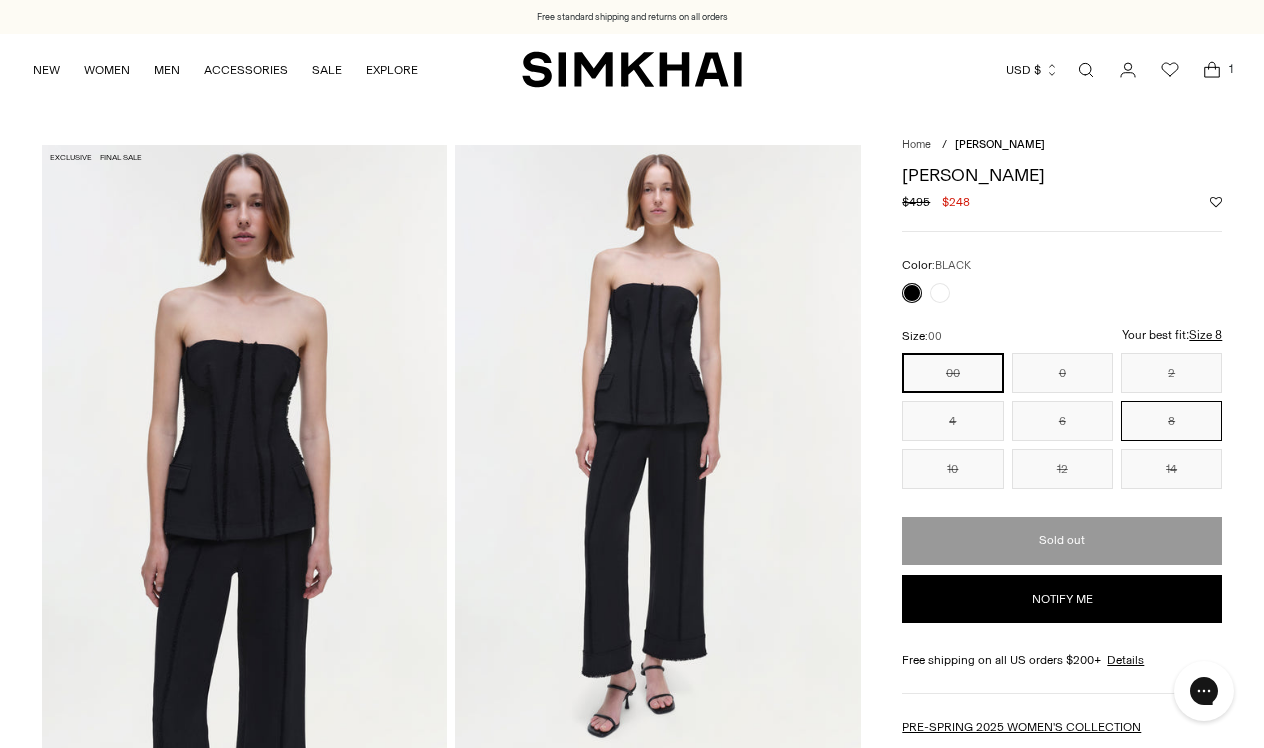 click on "8" at bounding box center (1171, 421) 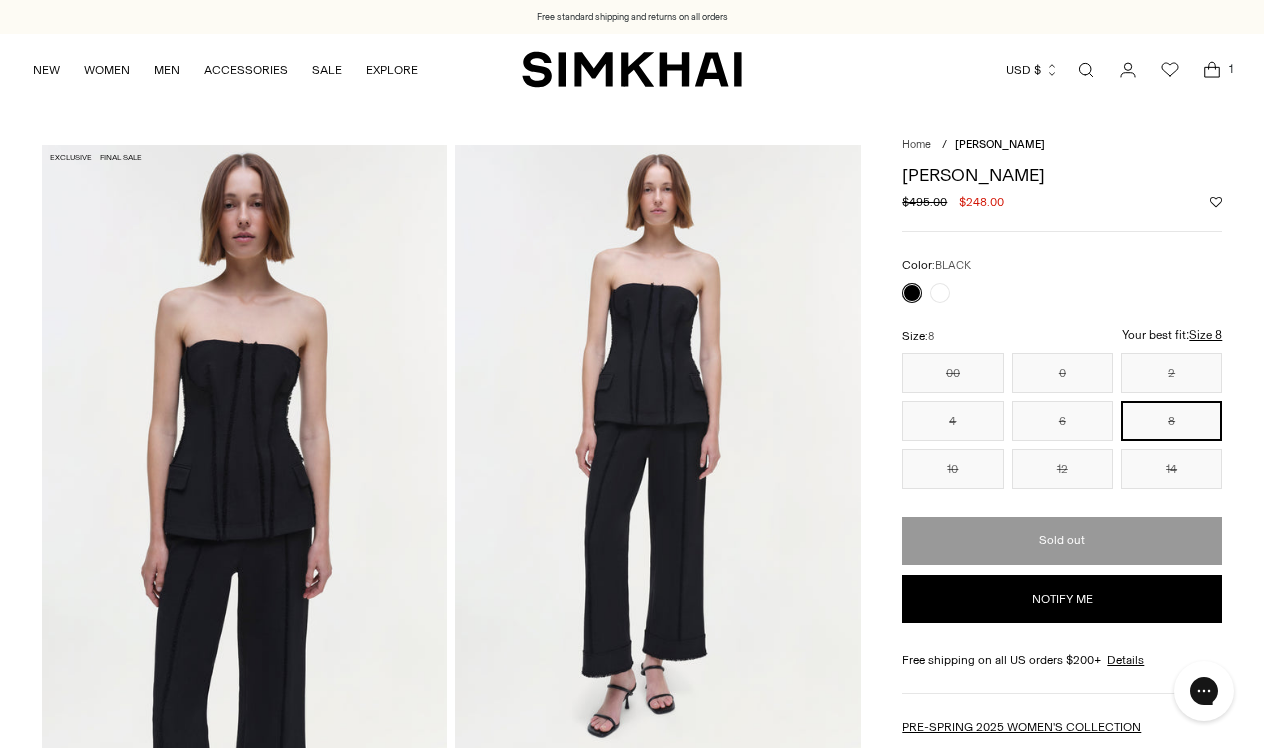 click on "Notify me" at bounding box center [1062, 599] 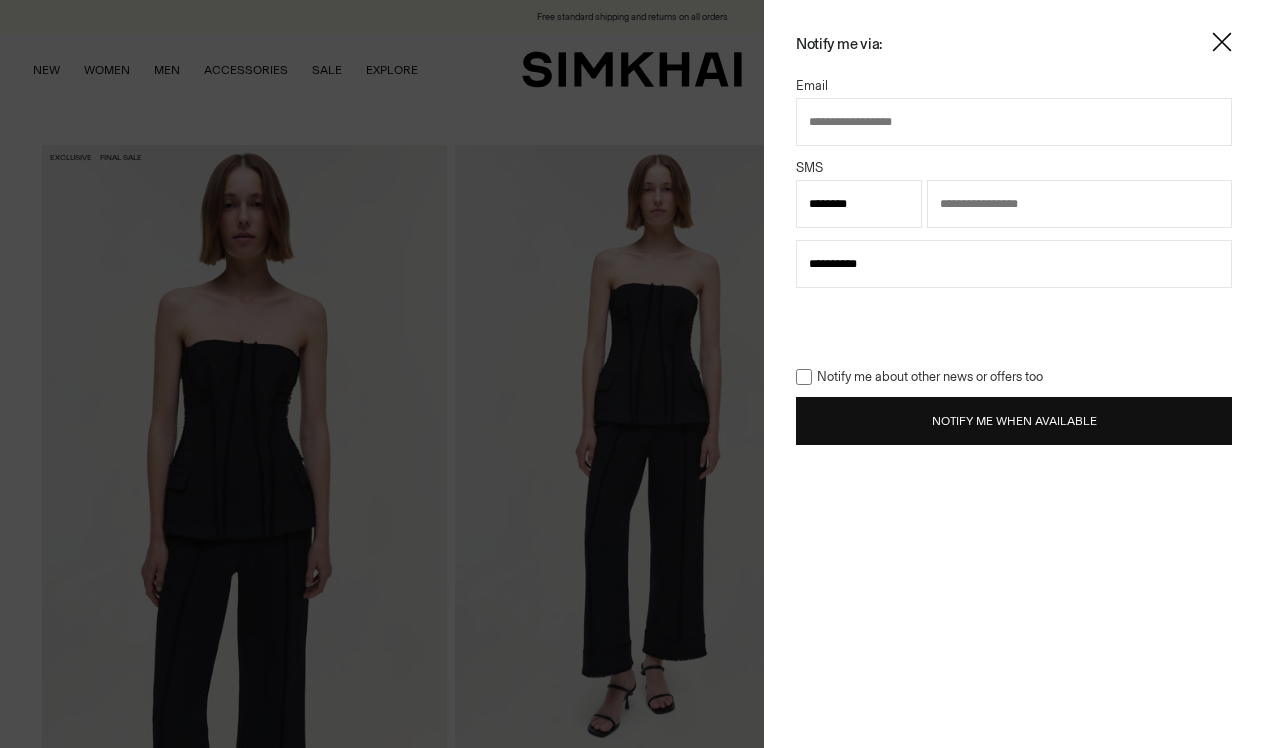 type on "**********" 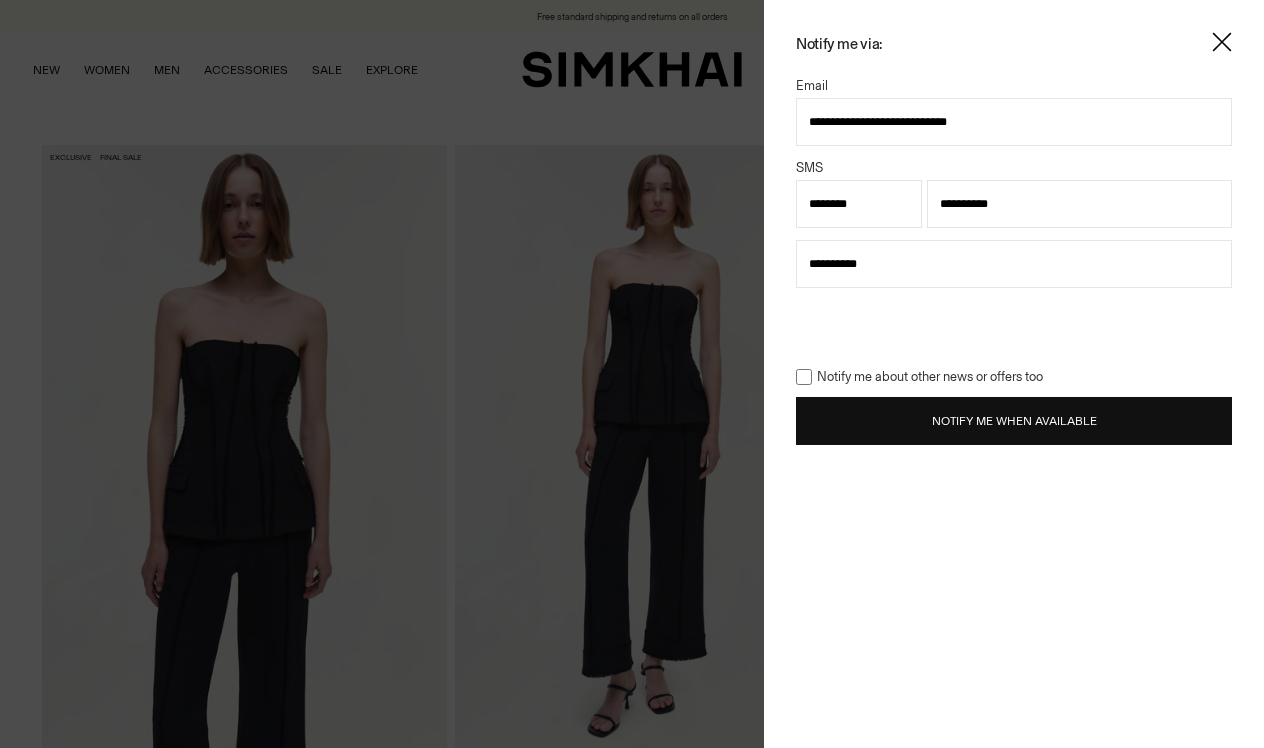 type on "**********" 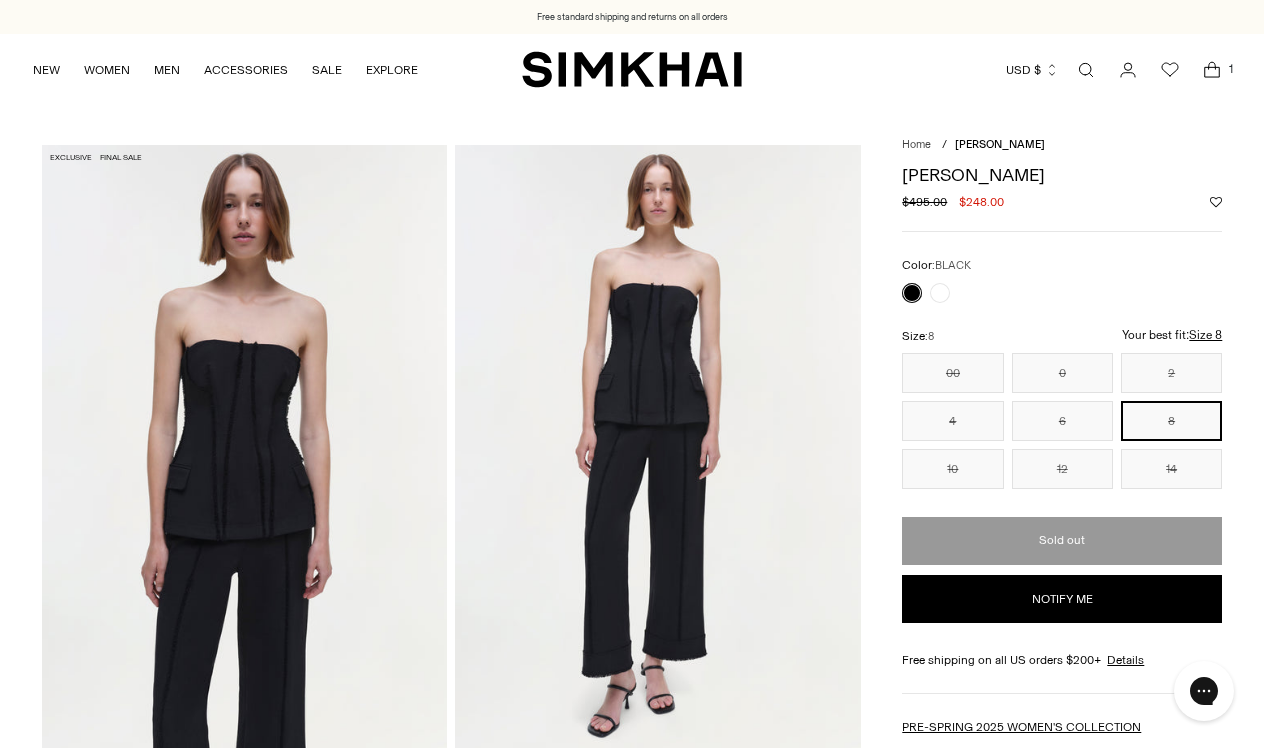 click 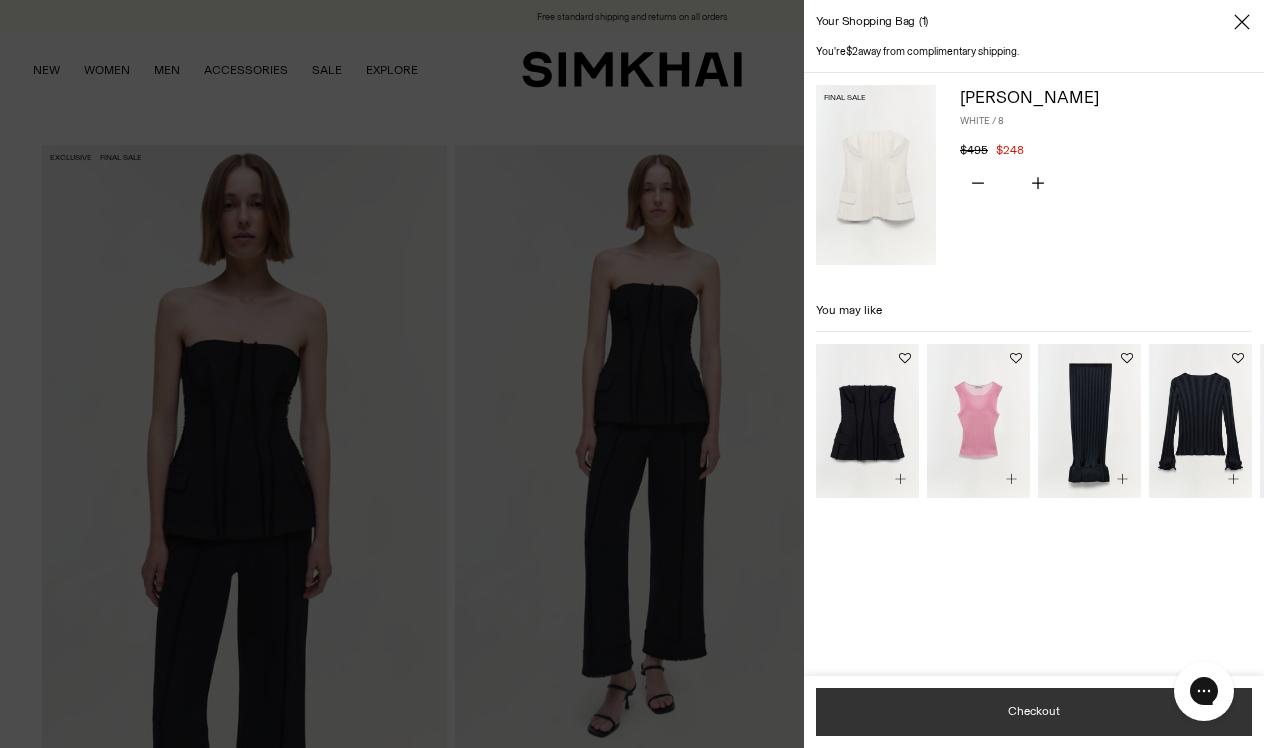 click on "Checkout" at bounding box center (1034, 712) 